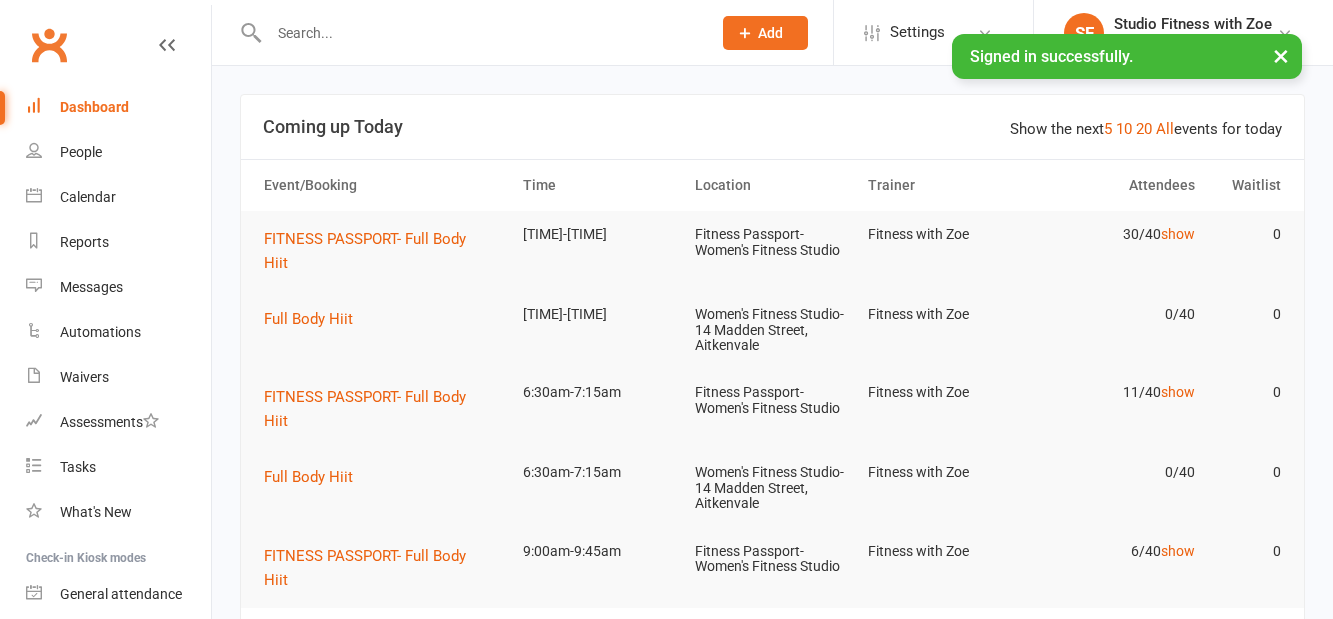 scroll, scrollTop: 118, scrollLeft: 0, axis: vertical 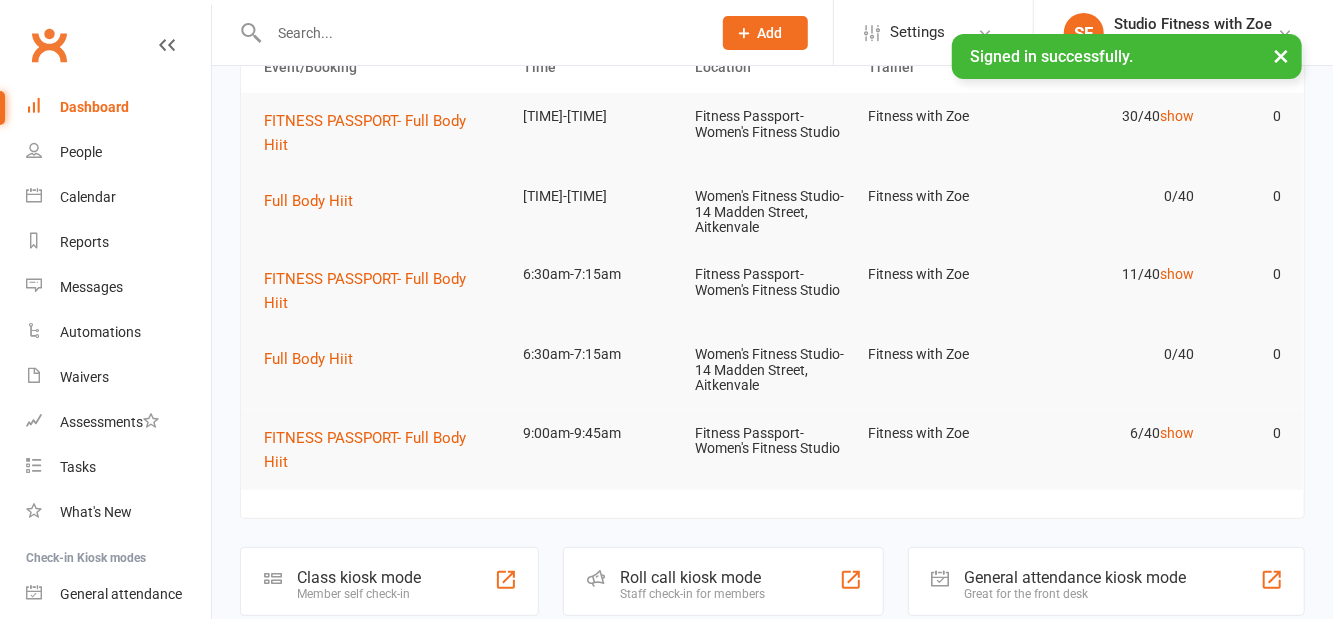 click 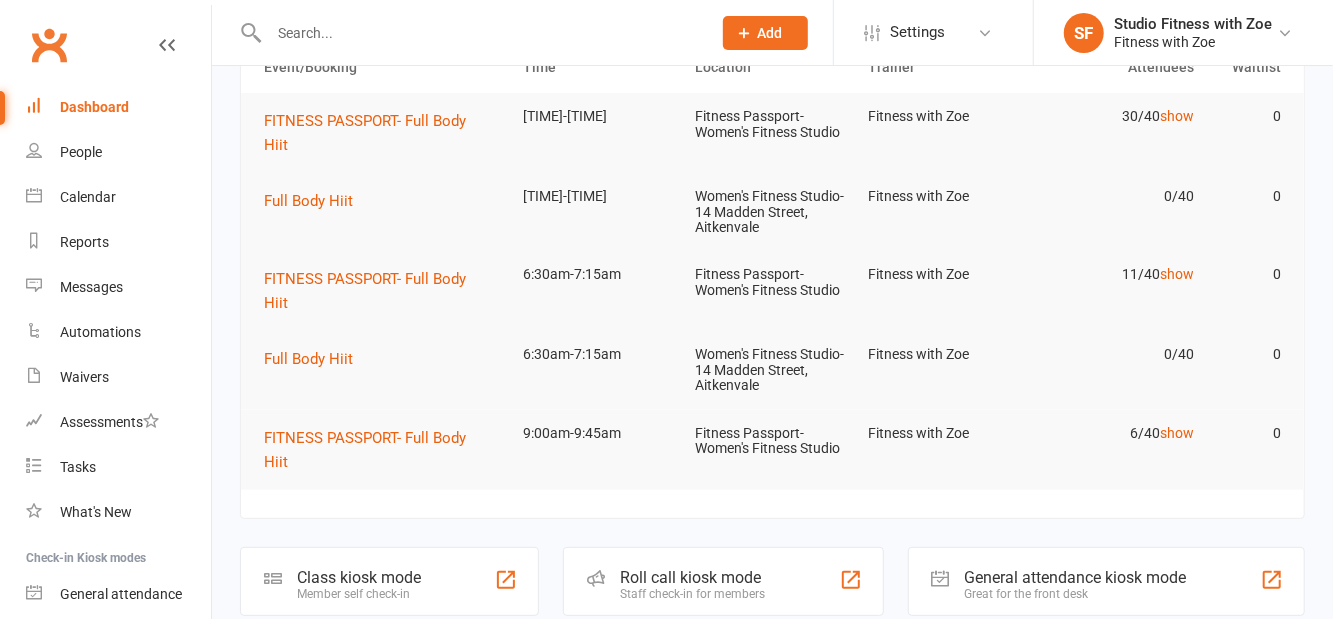scroll, scrollTop: 214, scrollLeft: 0, axis: vertical 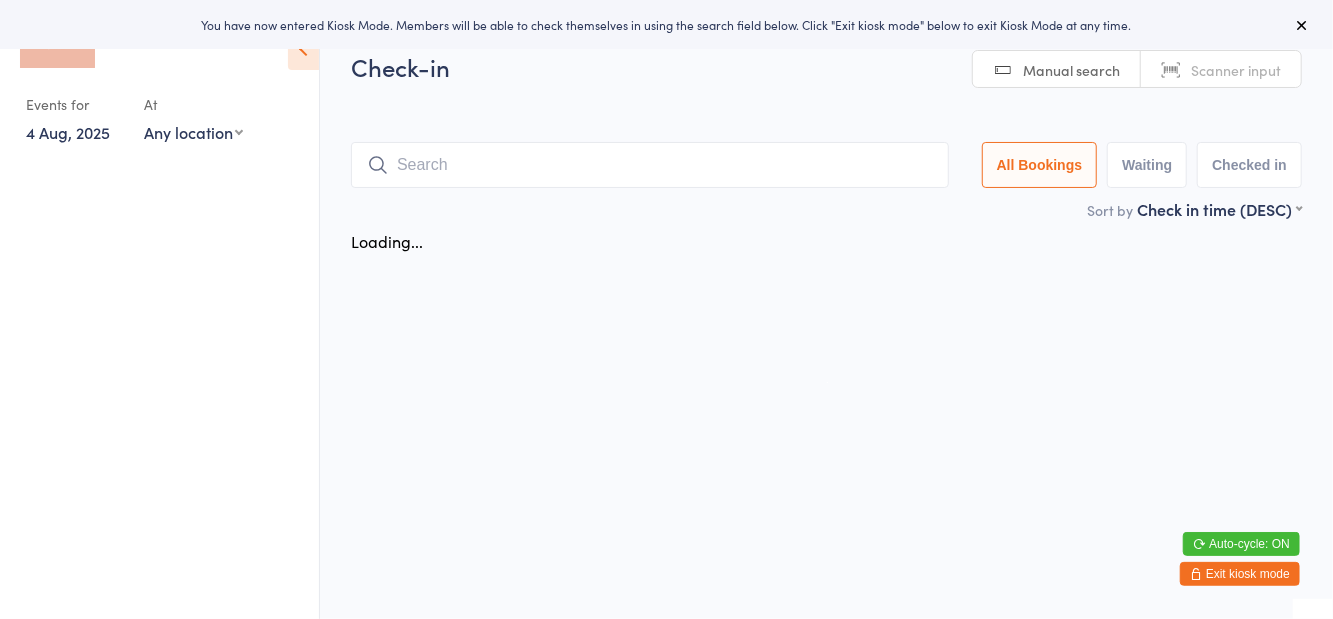 click on "Any location Women's Fitness Studio-  14 Madden Street, Aitkenvale Fitness Passport- Women's Fitness Studio" at bounding box center [193, 132] 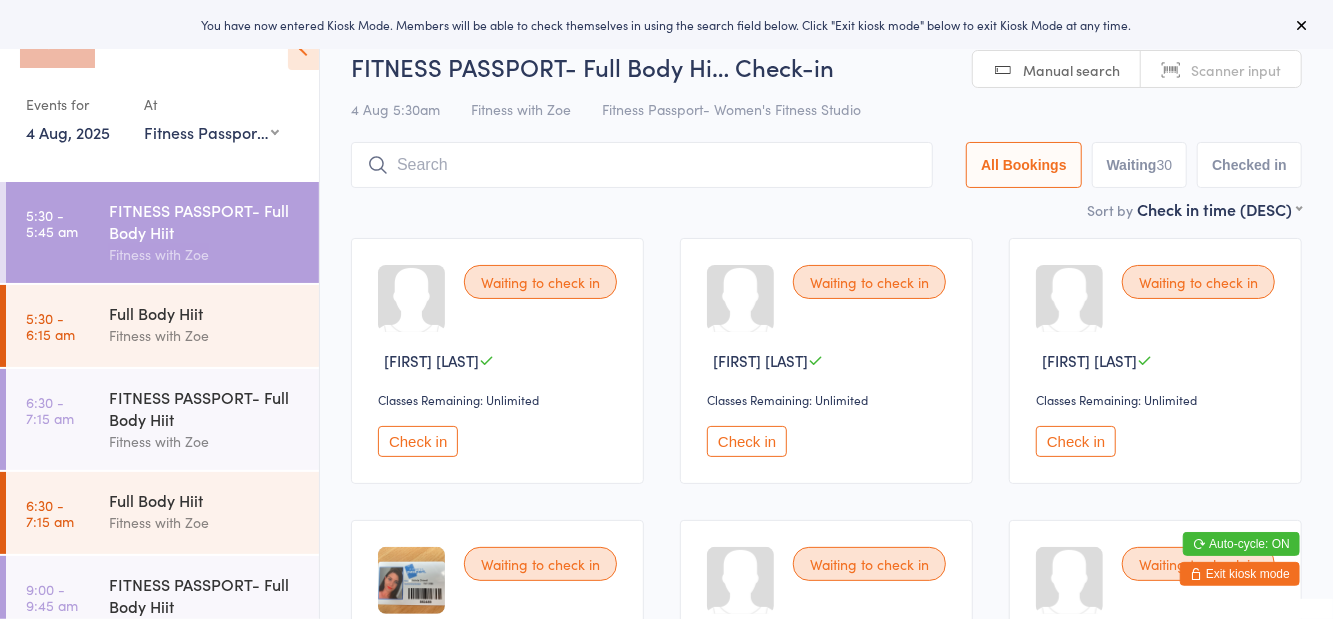click on "FITNESS PASSPORT- Full Body Hi… Check-in" at bounding box center (826, 66) 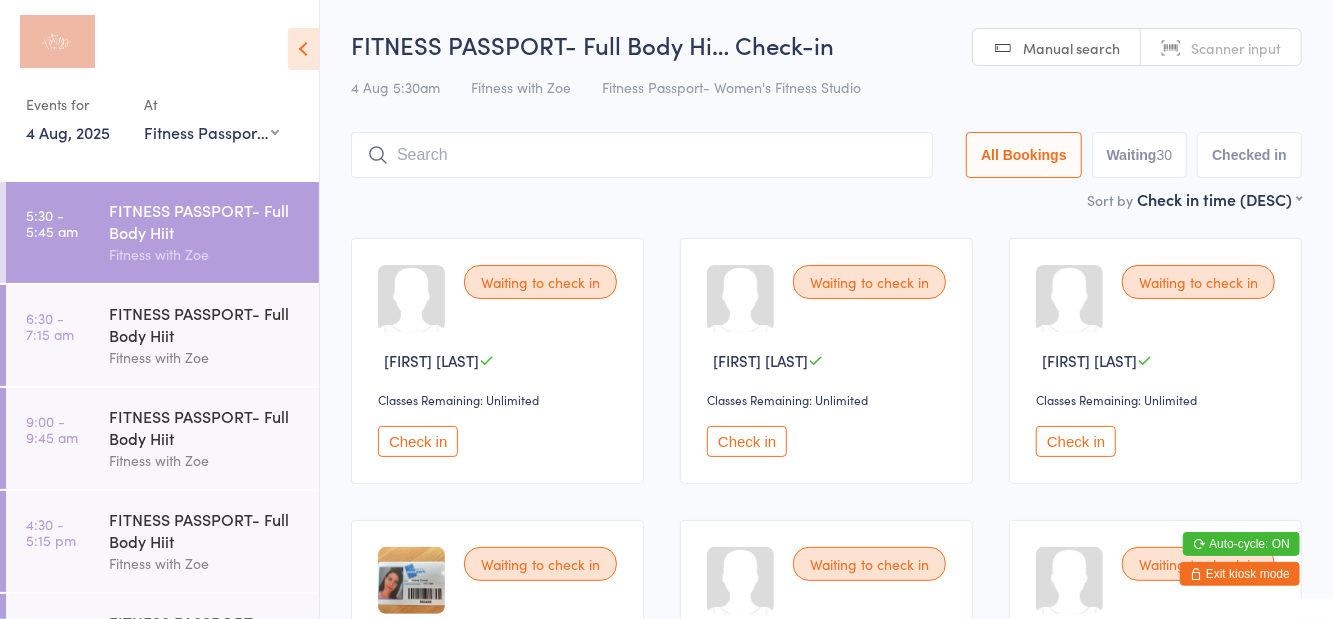 click on "FITNESS PASSPORT- Full Body Hiit" at bounding box center (205, 324) 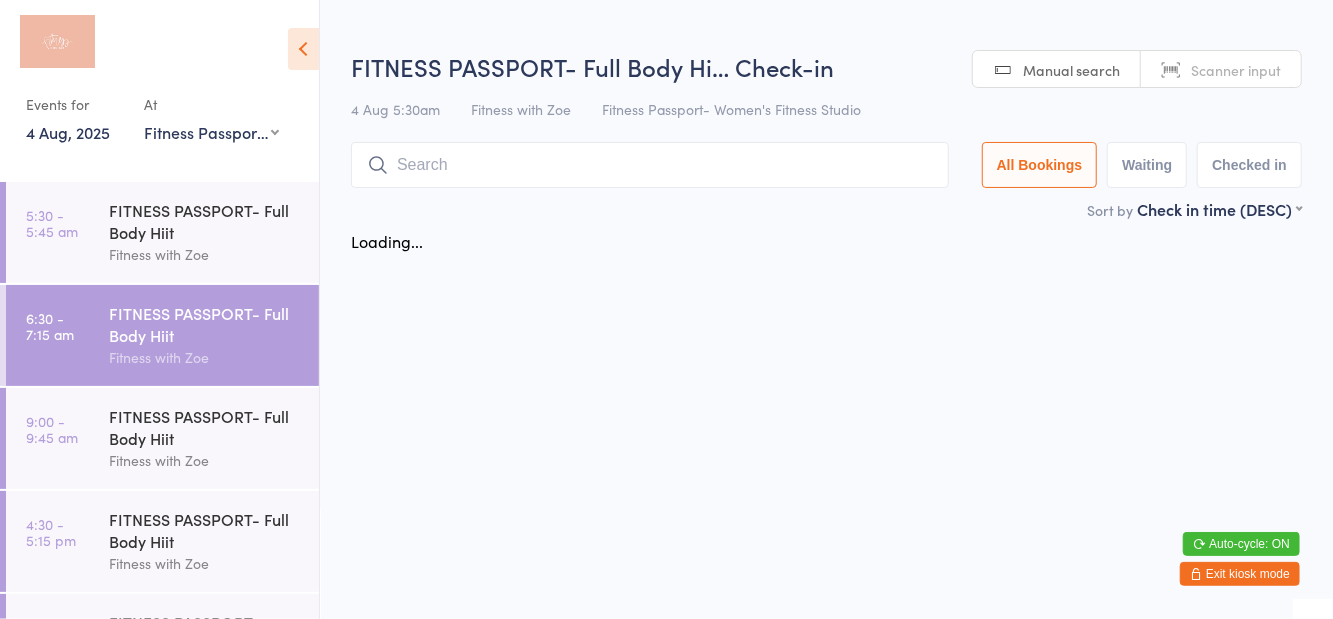 click on "FITNESS PASSPORT- Full Body Hi… Check-in 4 Aug 5:30am  Fitness with Zoe  Fitness Passport- Women's Fitness Studio  Manual search Scanner input All Bookings Waiting  Checked in" at bounding box center [826, 124] 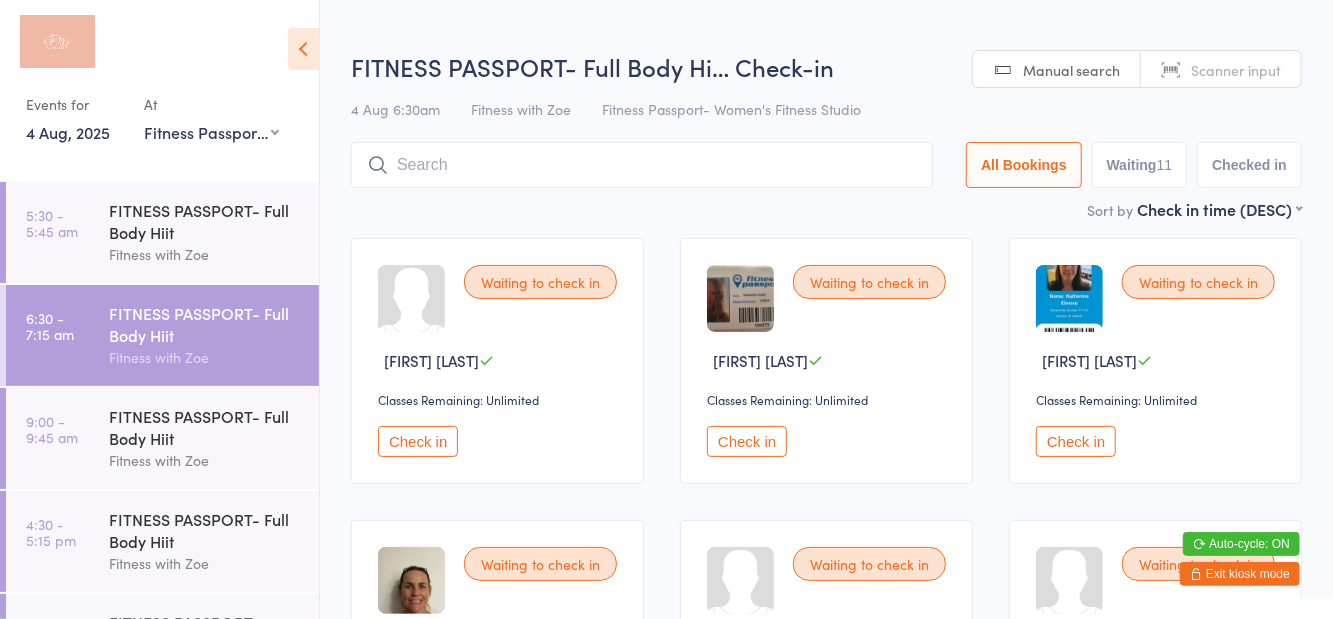 click on "FITNESS PASSPORT- Full Body Hiit Fitness with Zoe" at bounding box center [214, 232] 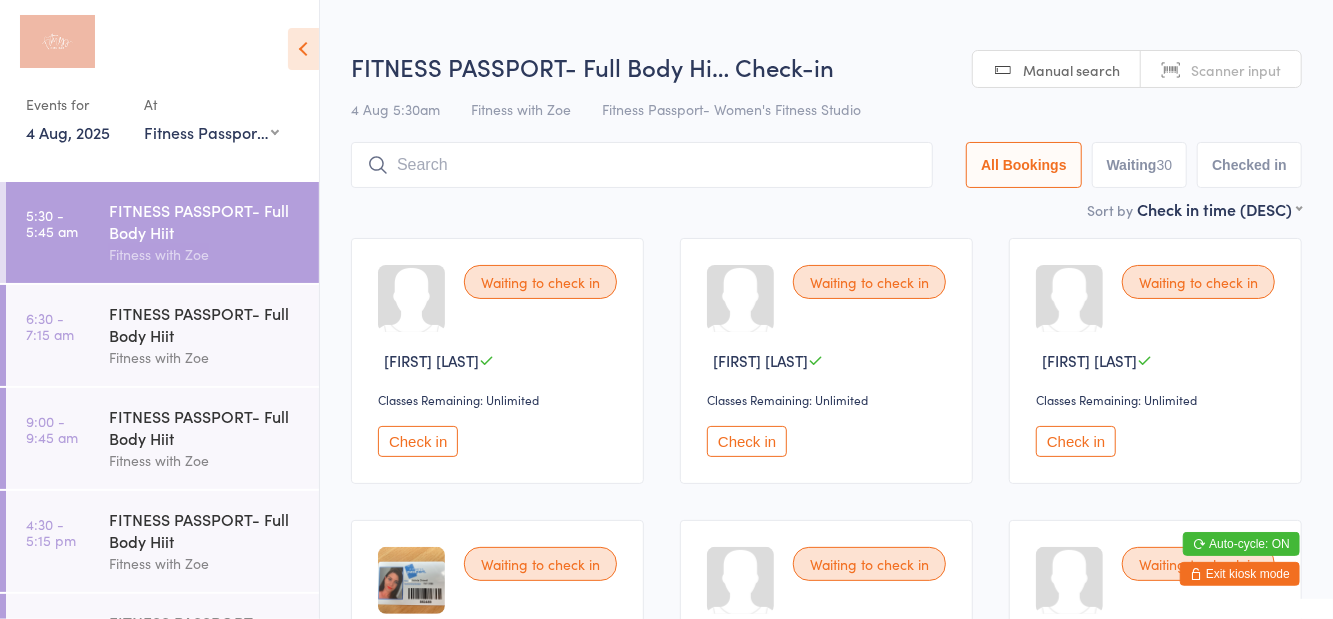 click on "Events for 4 Aug, 2025 4 Aug, 2025
August 2025
Sun Mon Tue Wed Thu Fri Sat
31
27
28
29
30
31
01
02
32
03
04
05
06
07
08
09
33
10
11
12
13
14
15
16
34
17
18
19
20
21
22
23
35
24
25
26
27
28
29
30" at bounding box center [159, 83] 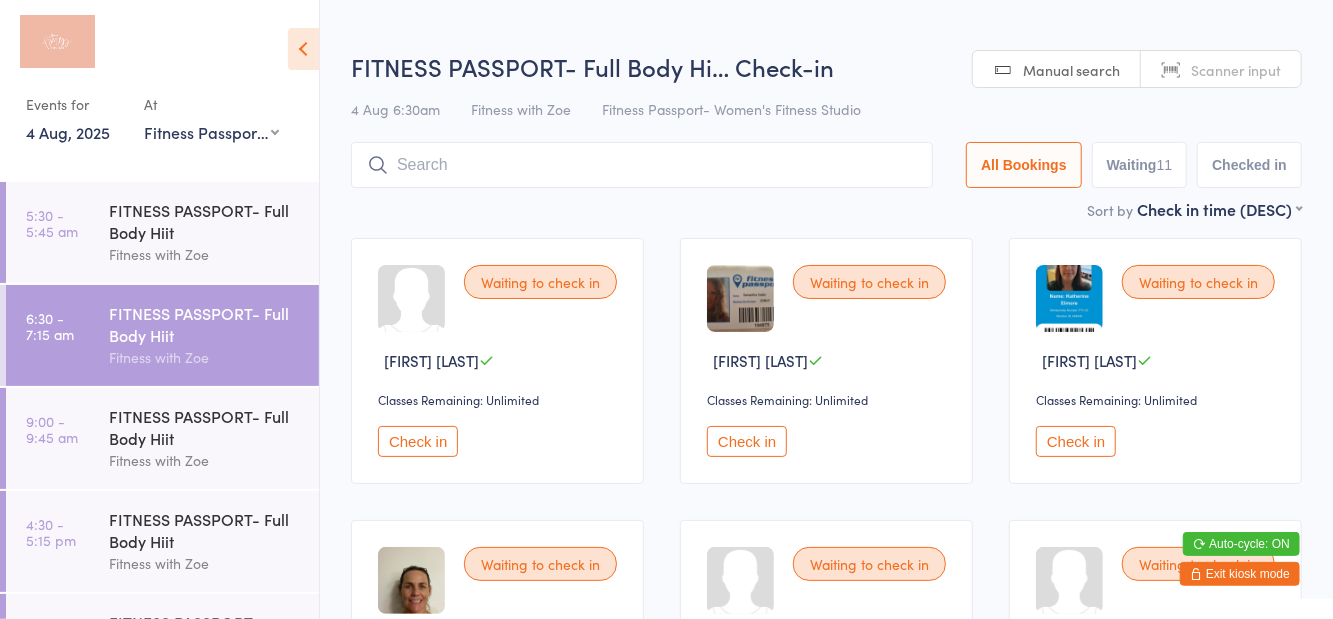 click on "FITNESS PASSPORT- Full Body Hi… Check-in" at bounding box center (826, 66) 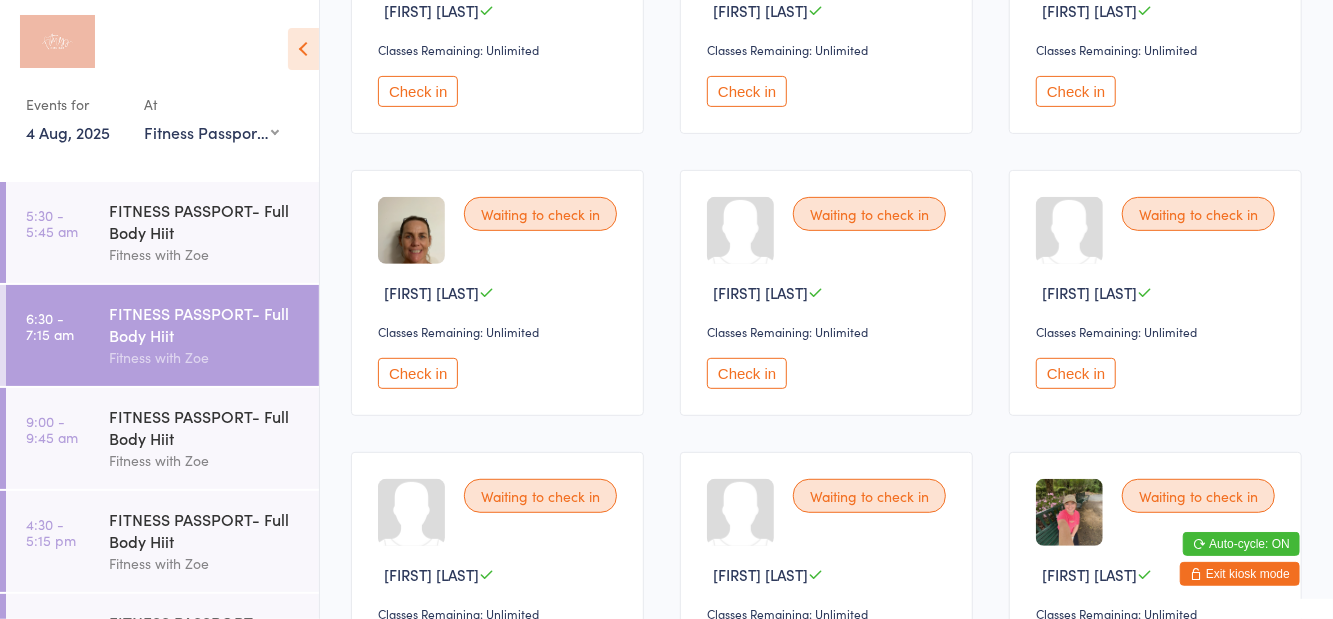scroll, scrollTop: 0, scrollLeft: 0, axis: both 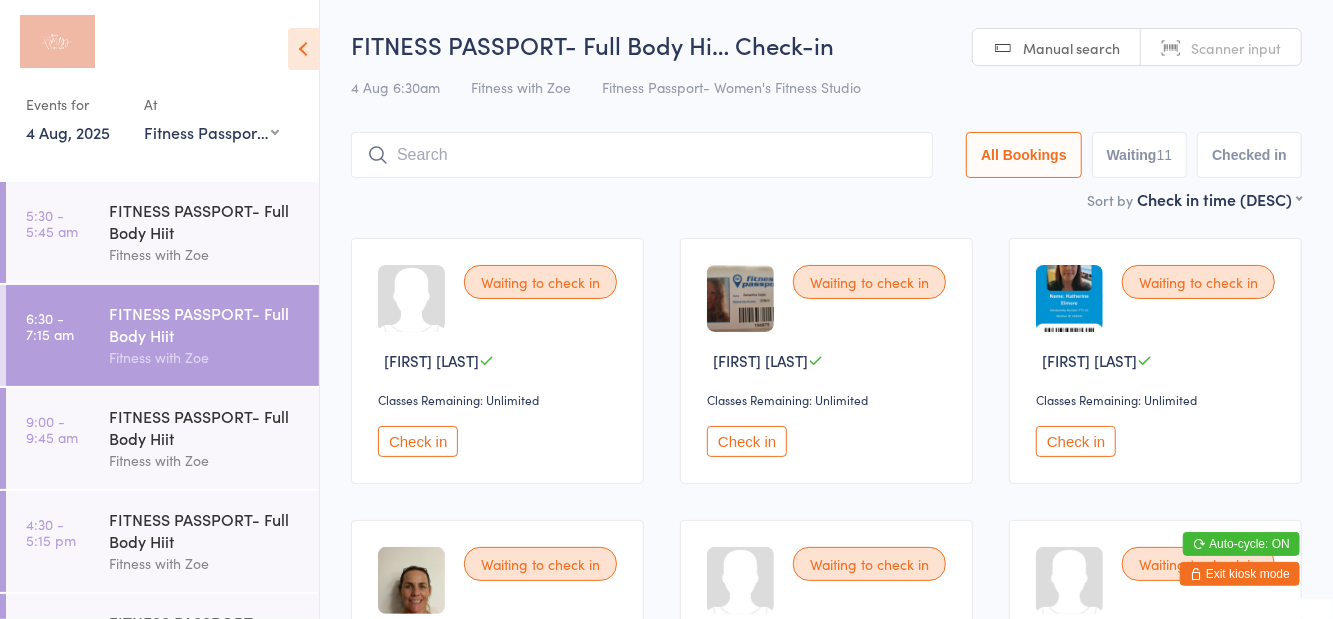 click on "FITNESS PASSPORT- Full Body Hiit" at bounding box center [205, 530] 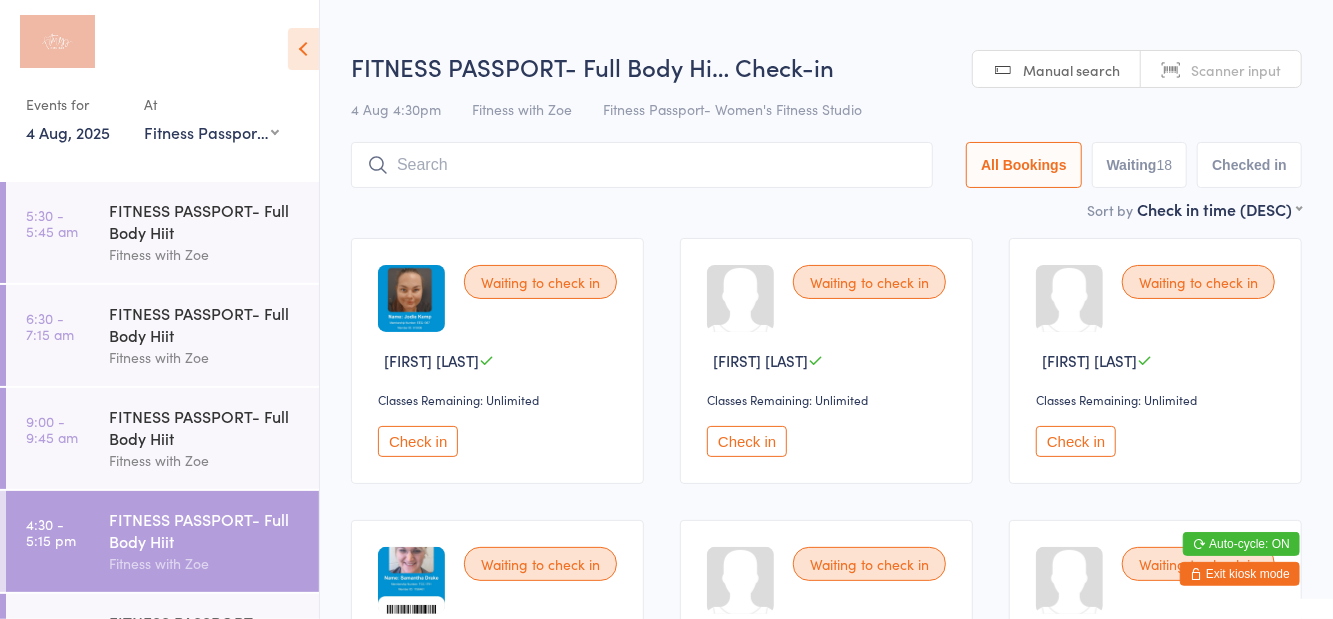 click on "FITNESS PASSPORT- Full Body Hi… Check-in" at bounding box center [826, 66] 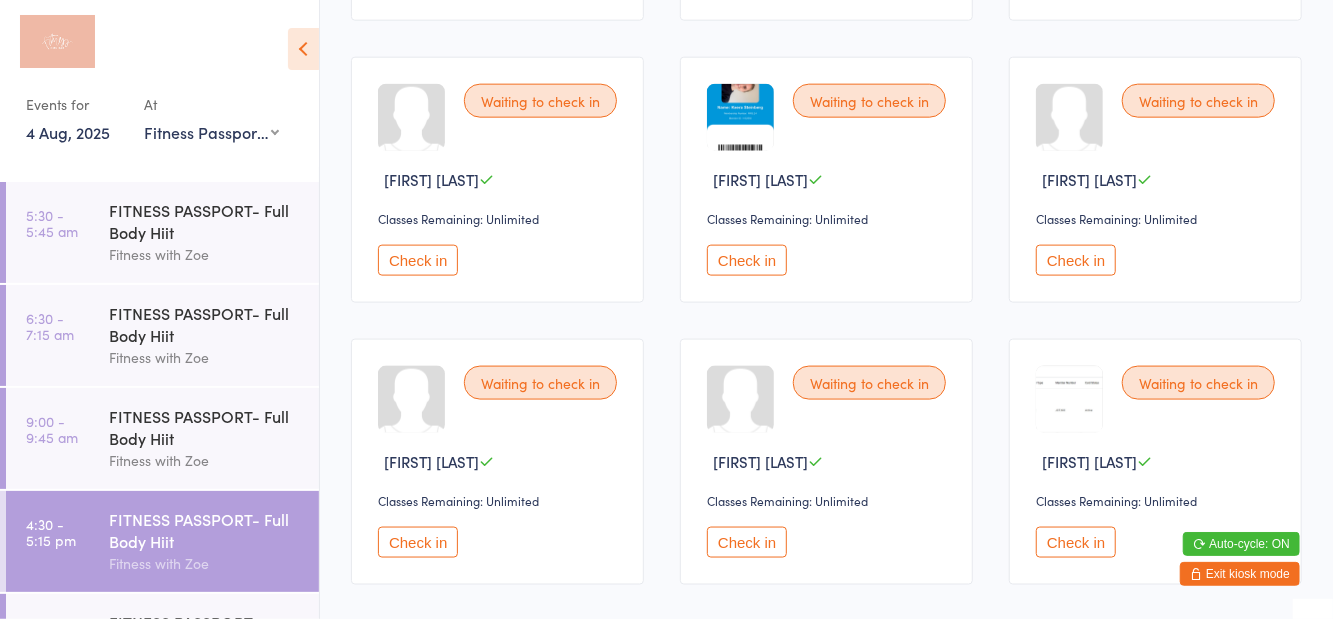 scroll, scrollTop: 1313, scrollLeft: 0, axis: vertical 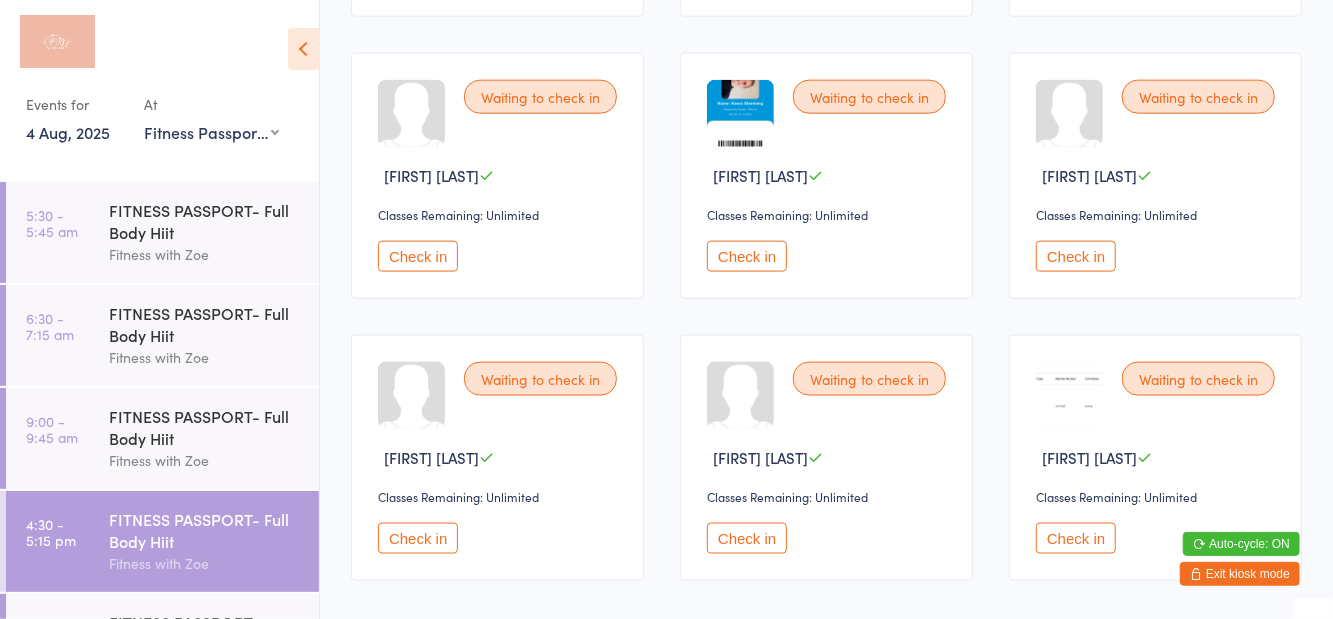 click on "FITNESS PASSPORT- Full Body Hiit" at bounding box center (205, 221) 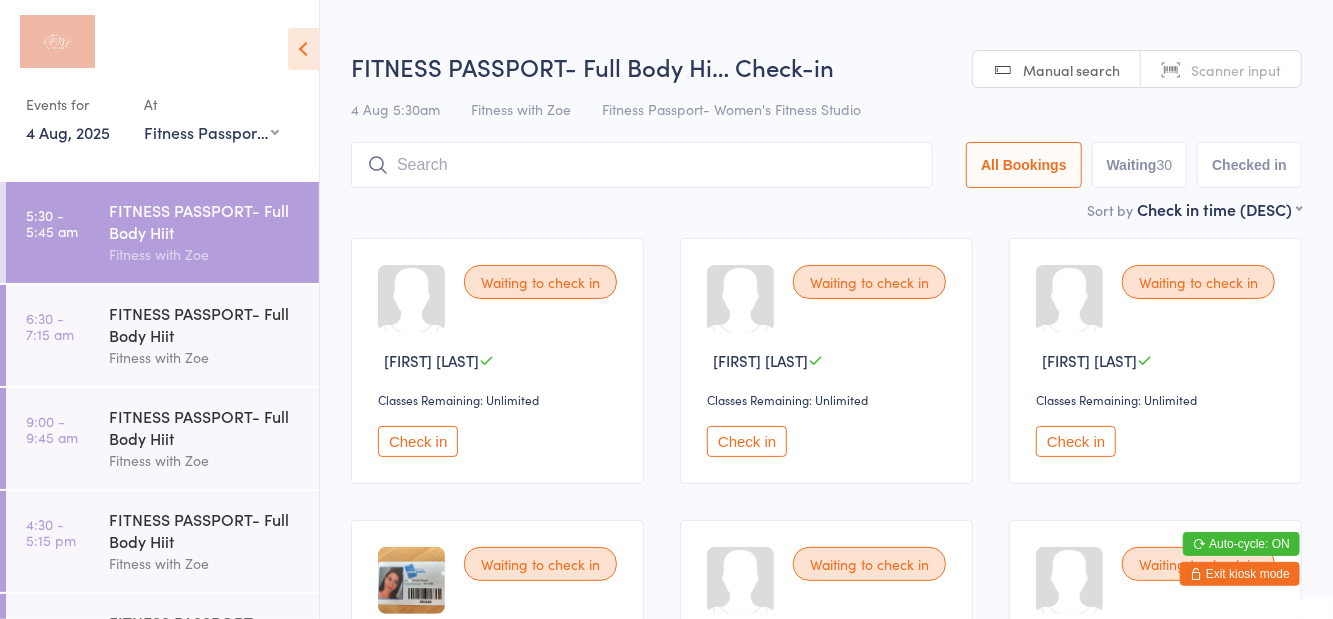 click on "FITNESS PASSPORT- Full Body Hi… Check-in" at bounding box center [826, 66] 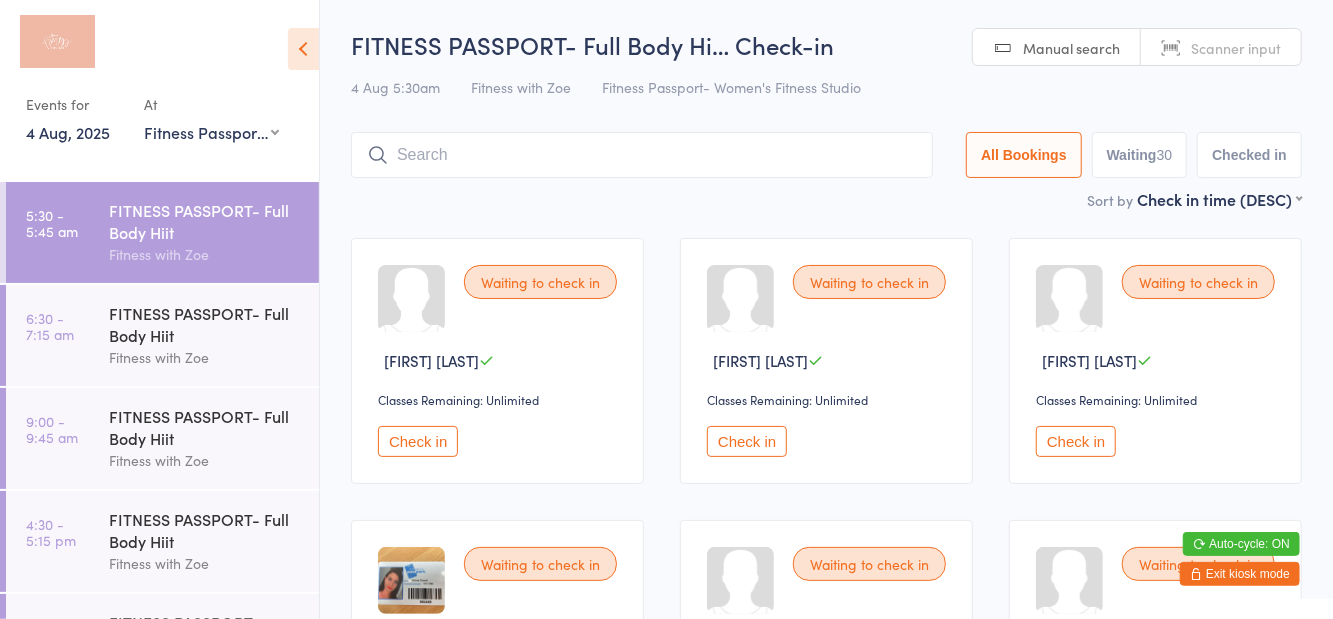 click on "Events for 4 Aug, 2025 4 Aug, 2025
August 2025
Sun Mon Tue Wed Thu Fri Sat
31
27
28
29
30
31
01
02
32
03
04
05
06
07
08
09
33
10
11
12
13
14
15
16
34
17
18
19
20
21
22
23
35
24
25
26
27
28
29
30" at bounding box center [159, 83] 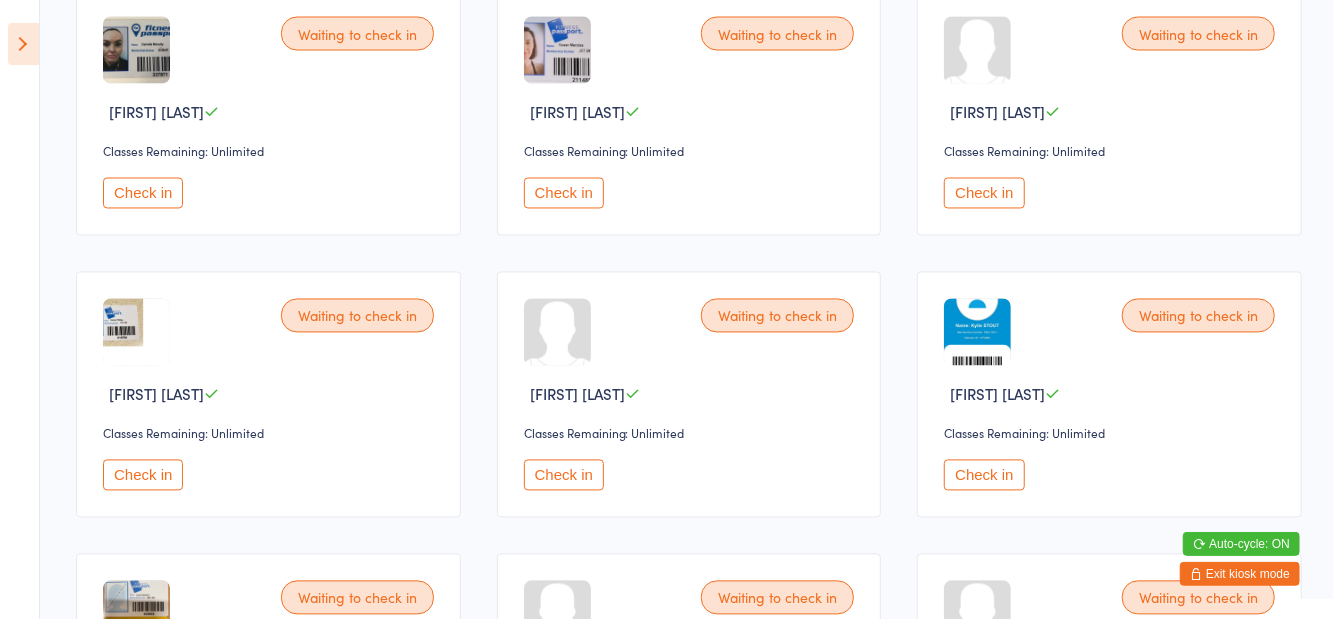 scroll, scrollTop: 1939, scrollLeft: 0, axis: vertical 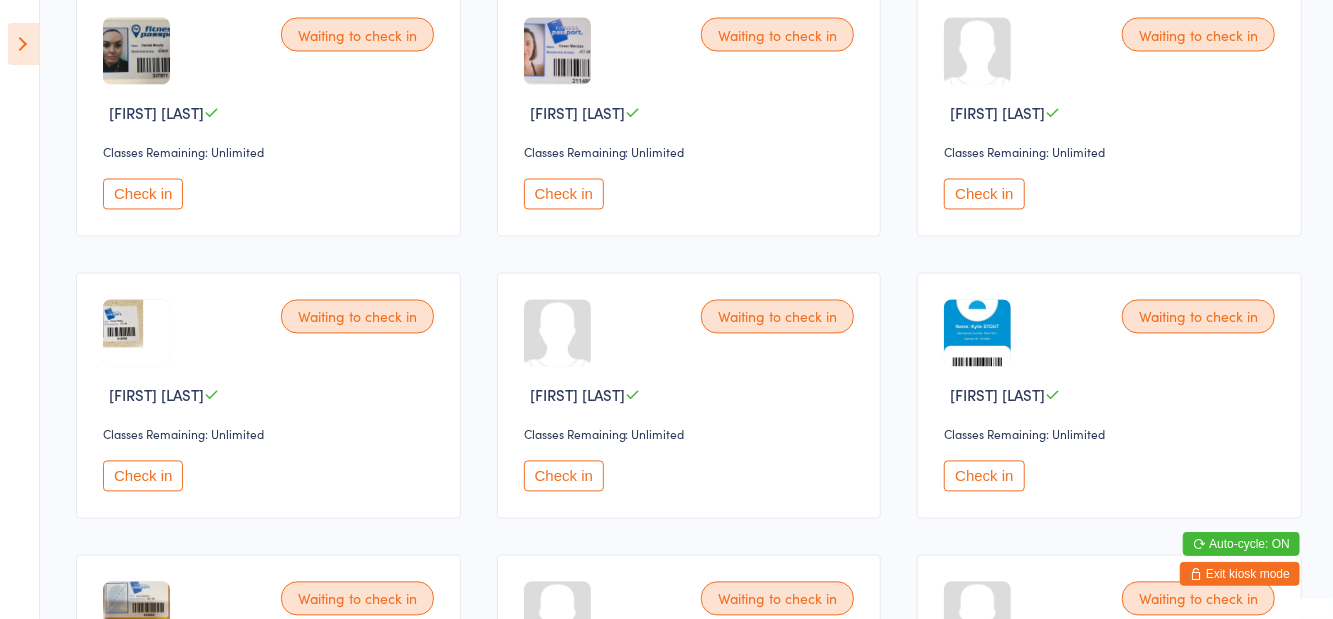 click on "Check in" at bounding box center [143, 194] 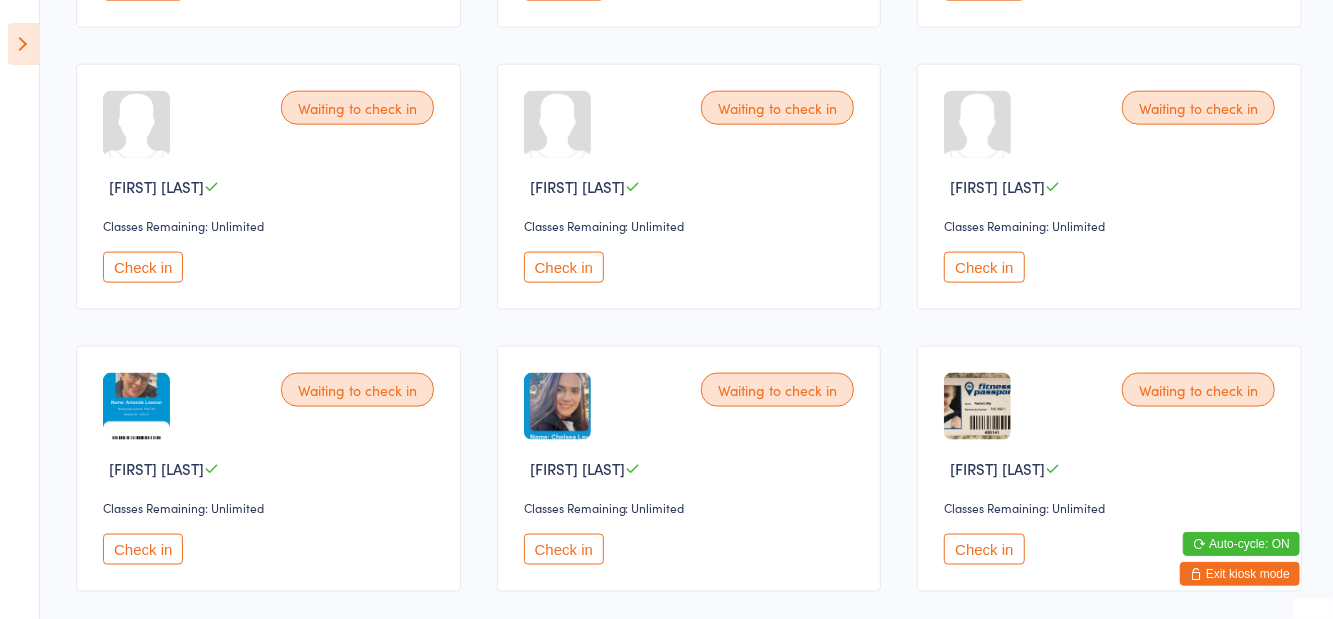 scroll, scrollTop: 1289, scrollLeft: 0, axis: vertical 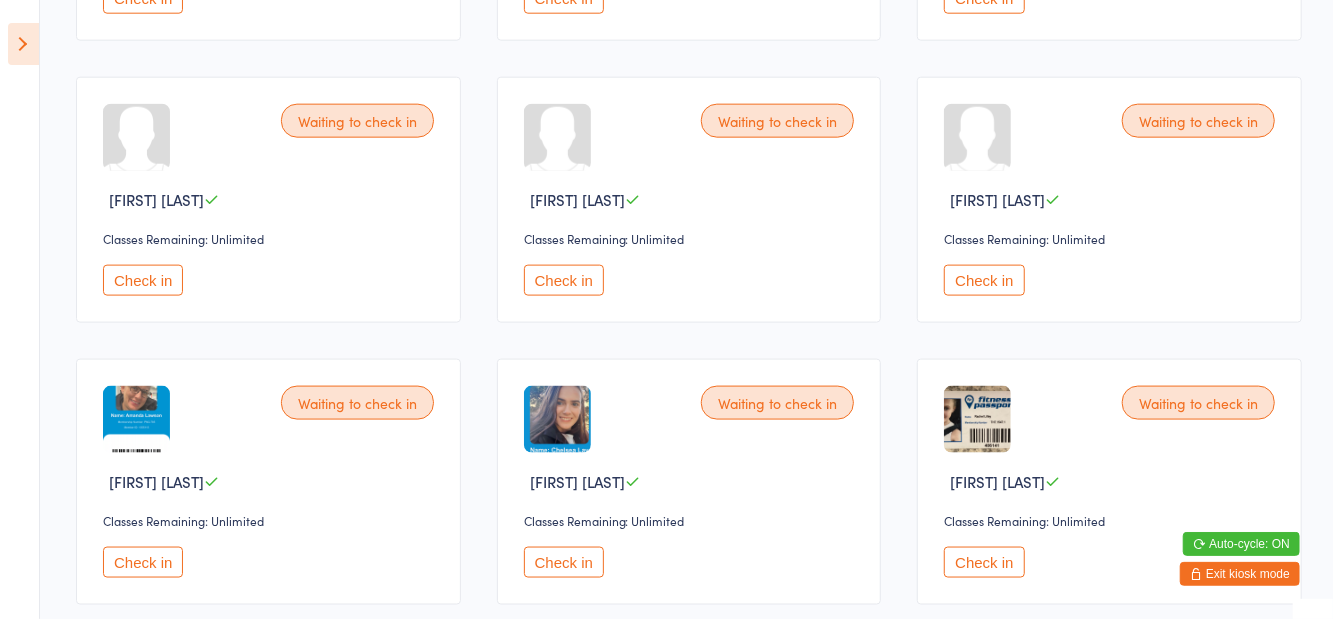 click on "Check in" at bounding box center [564, 280] 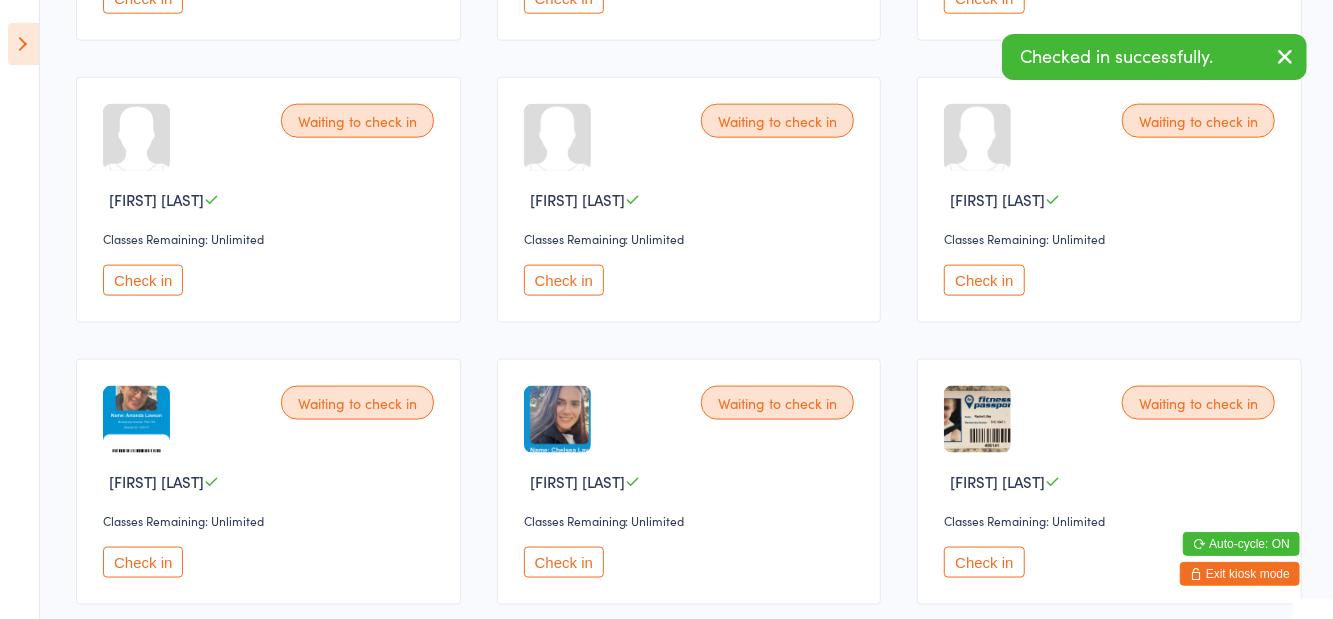 click on "Check in" at bounding box center [564, 280] 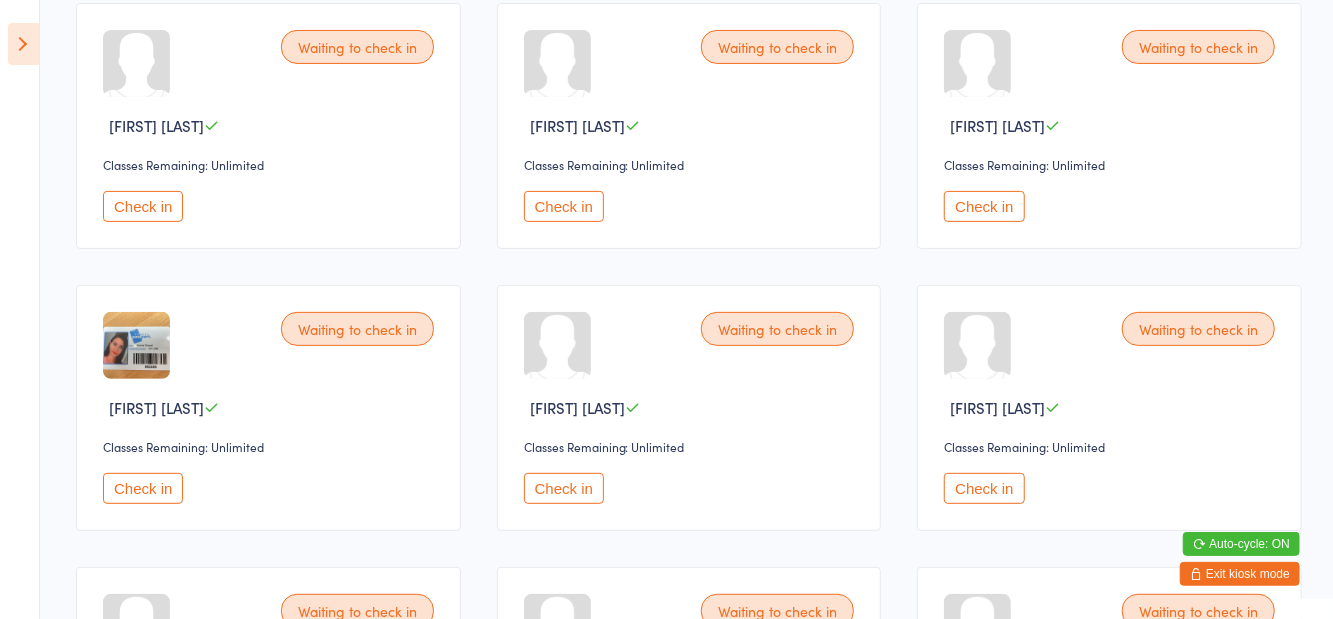 scroll, scrollTop: 0, scrollLeft: 0, axis: both 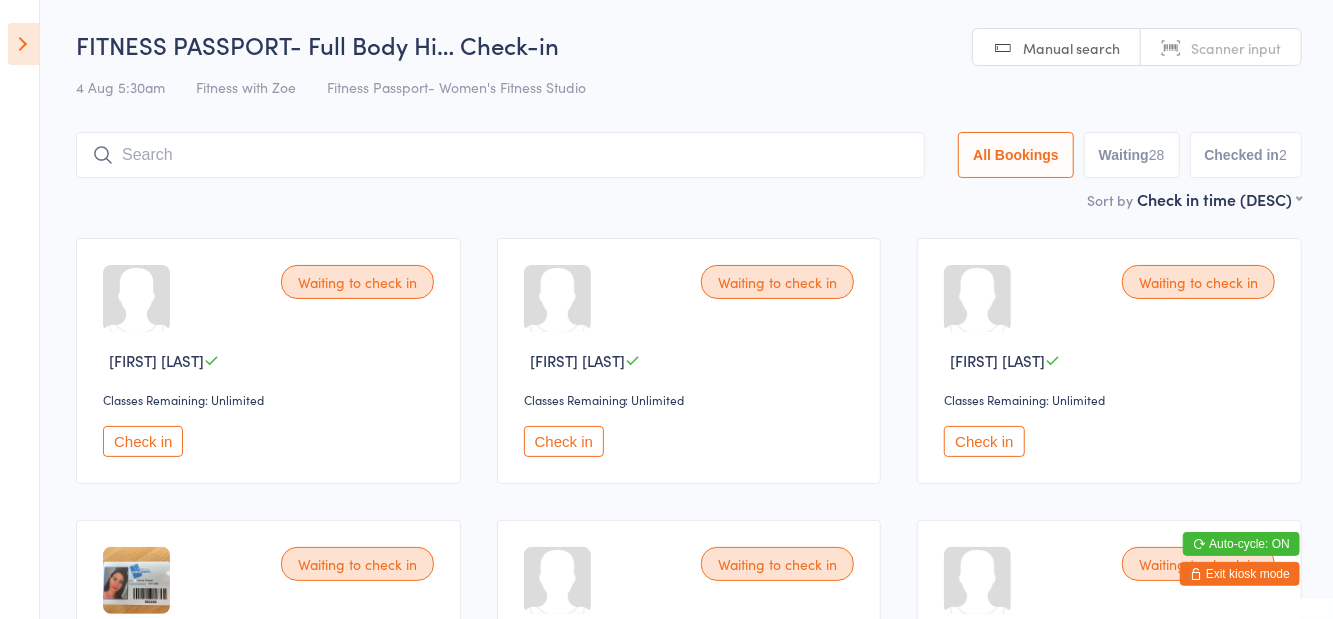 click on "Waiting  28" at bounding box center (1132, 155) 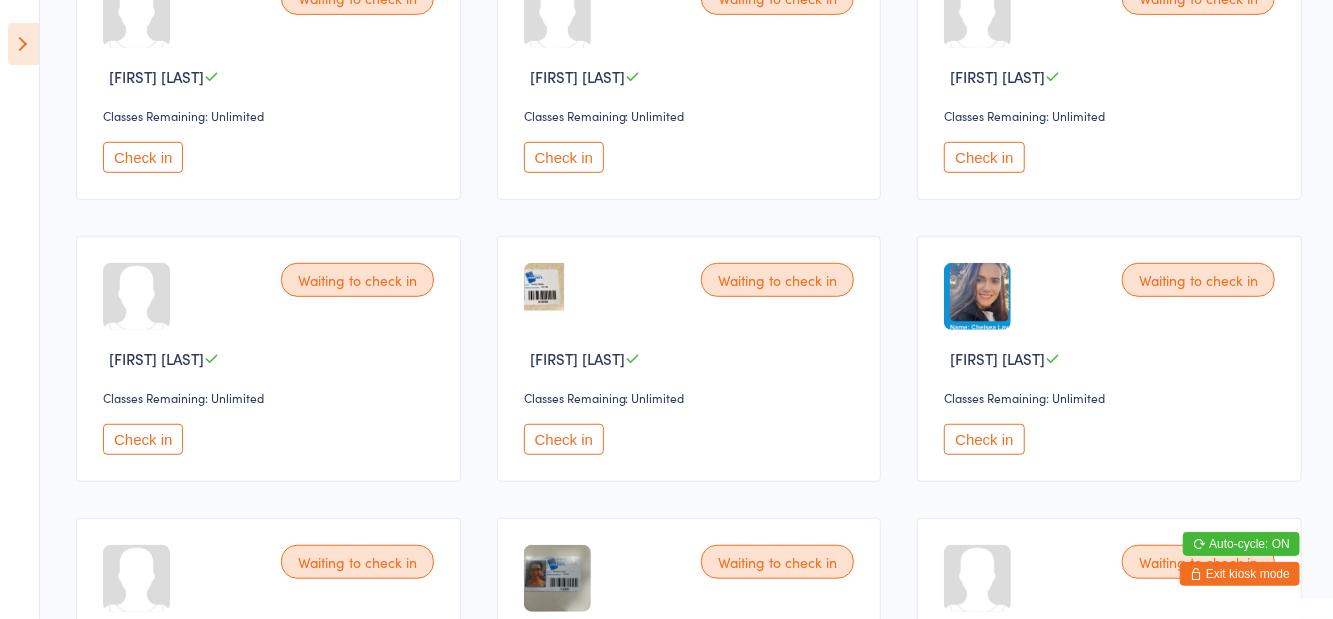 scroll, scrollTop: 566, scrollLeft: 0, axis: vertical 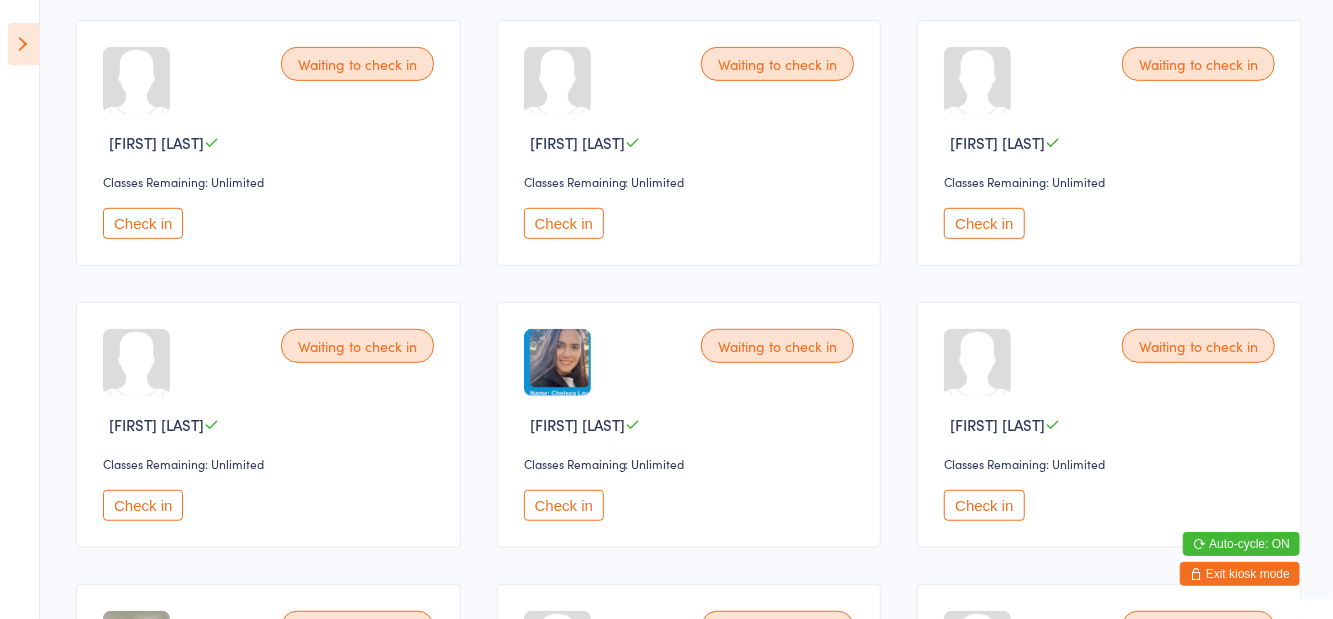 click on "Check in" at bounding box center (564, 505) 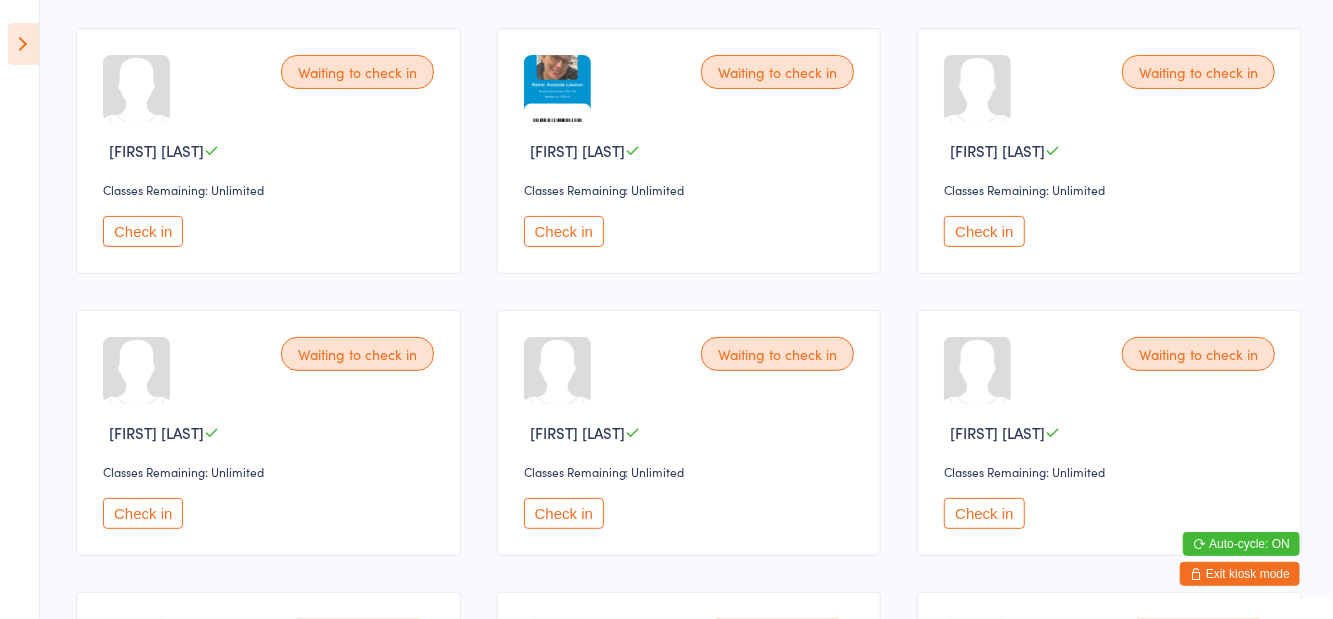 scroll, scrollTop: 0, scrollLeft: 0, axis: both 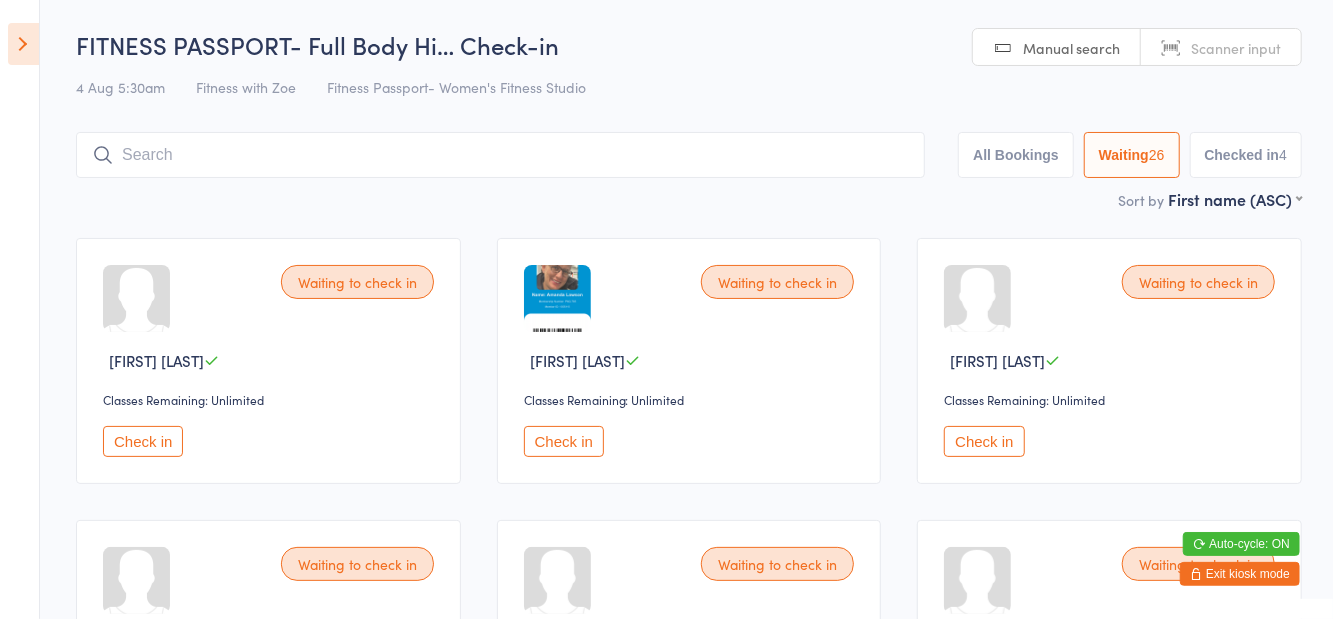 click on "Check in" at bounding box center (564, 441) 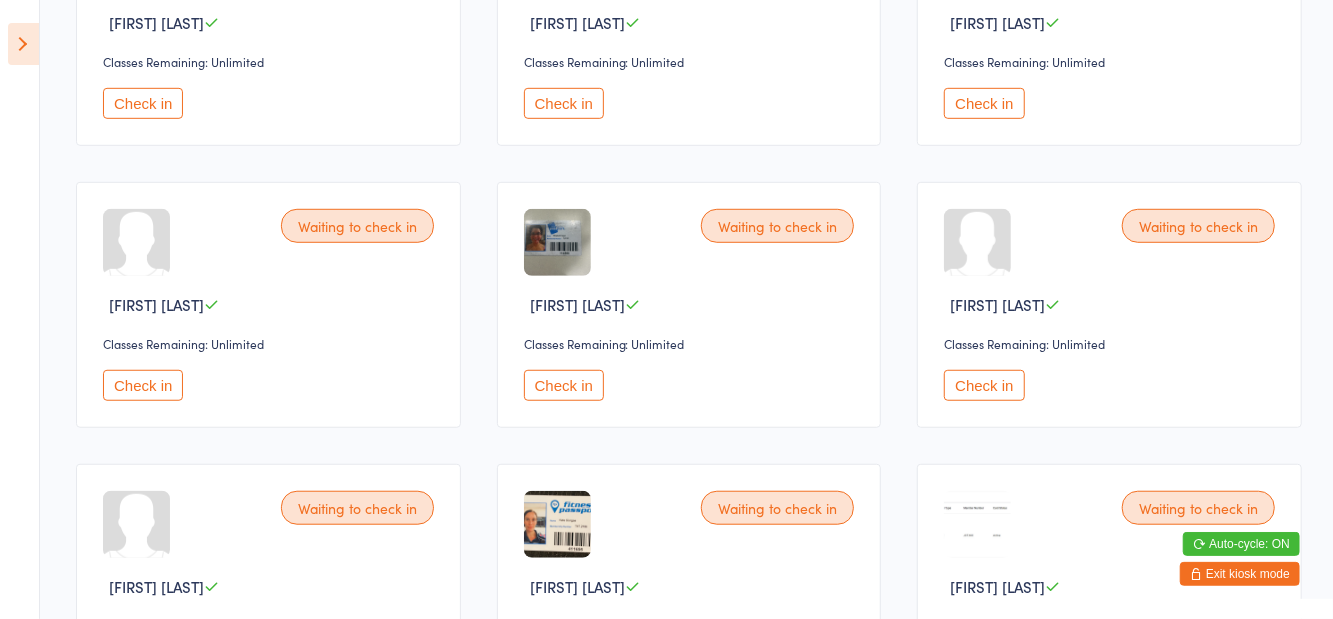 scroll, scrollTop: 622, scrollLeft: 0, axis: vertical 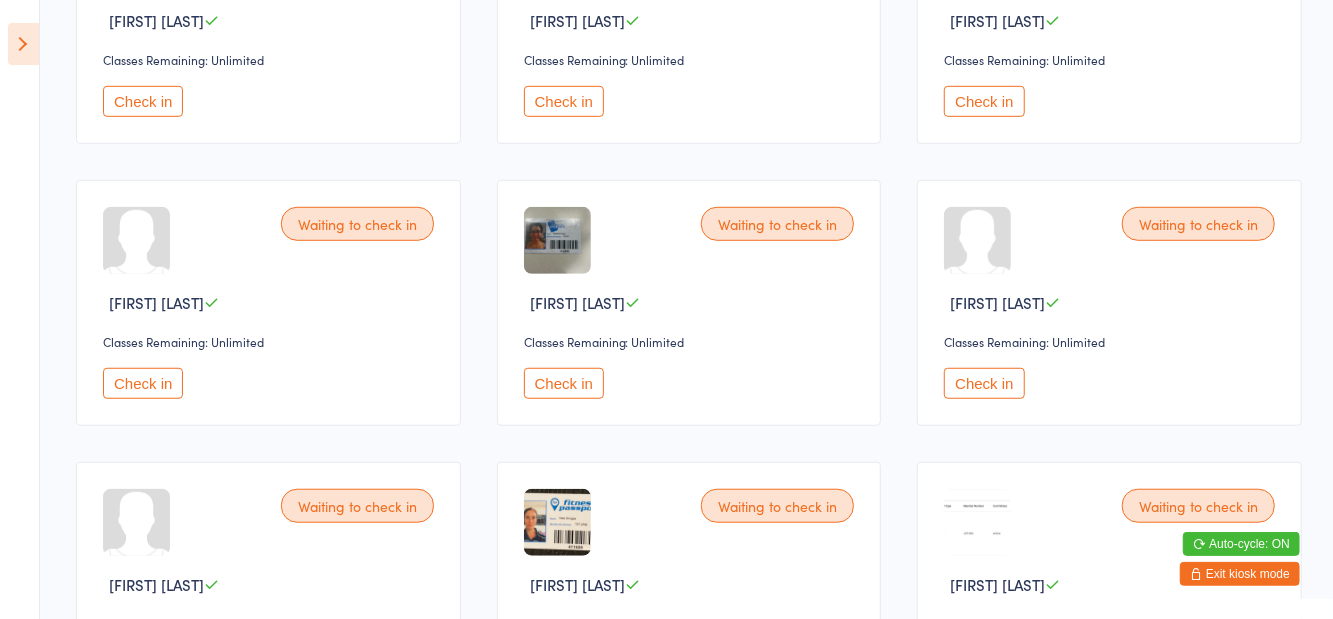 click on "Check in" at bounding box center [984, 665] 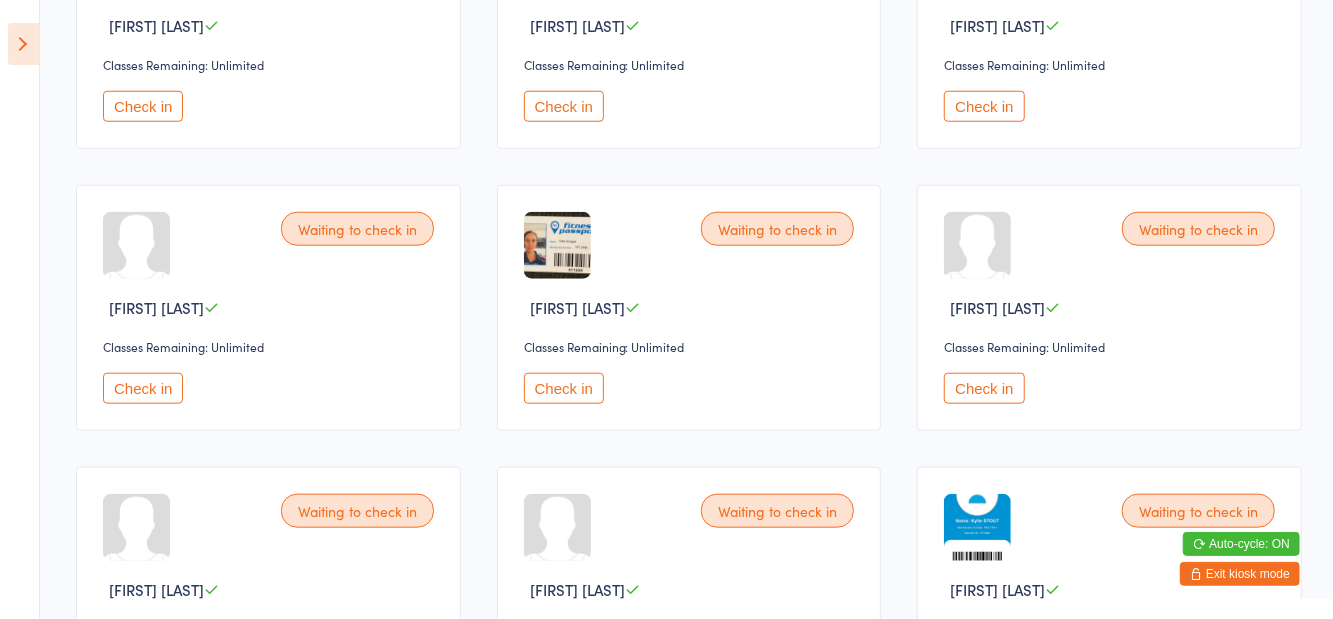 scroll, scrollTop: 905, scrollLeft: 0, axis: vertical 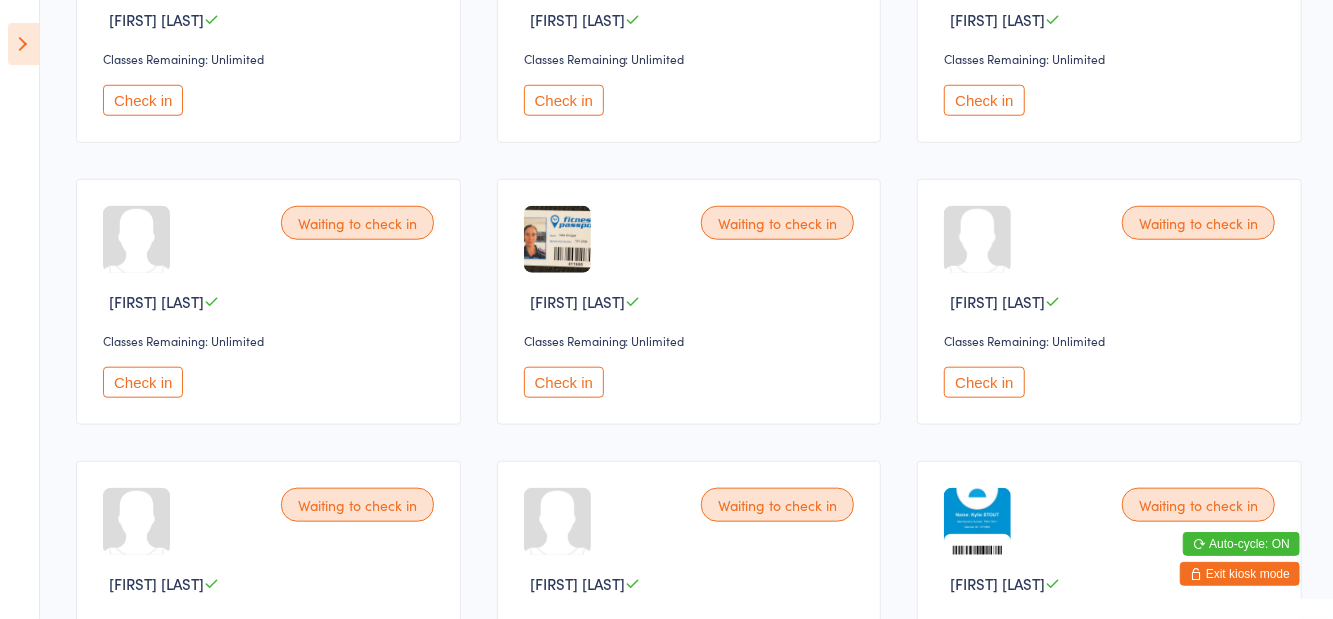 click on "Check in" at bounding box center (984, 382) 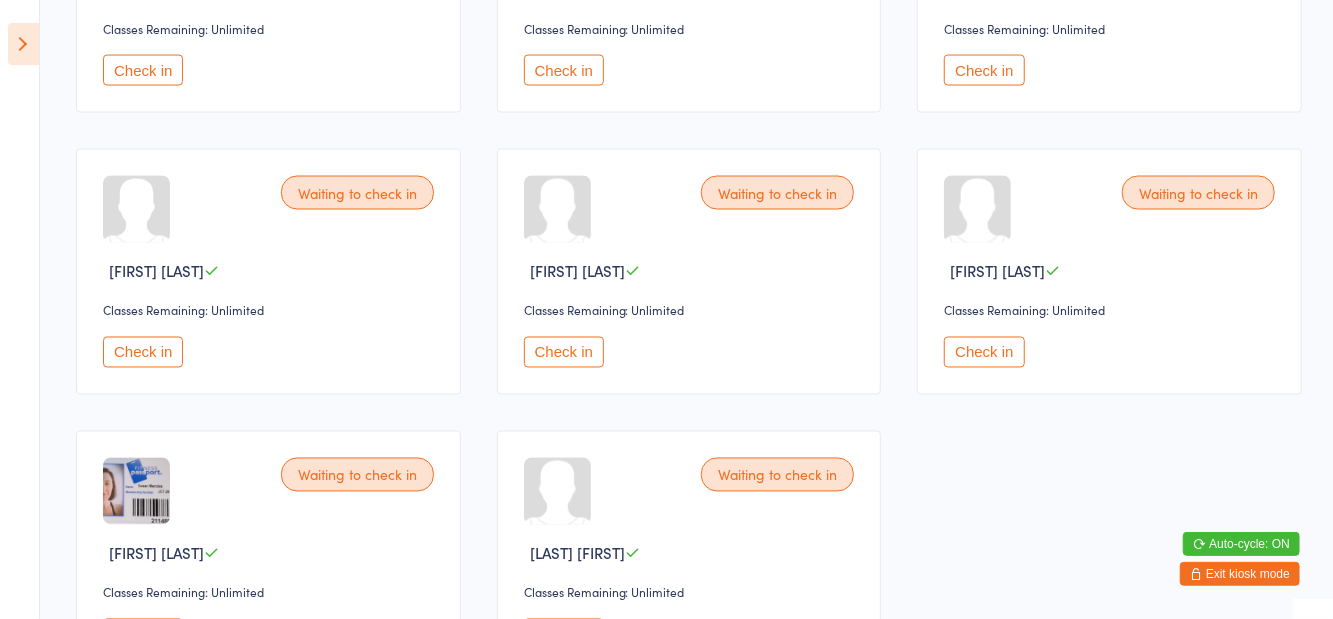 scroll, scrollTop: 1875, scrollLeft: 0, axis: vertical 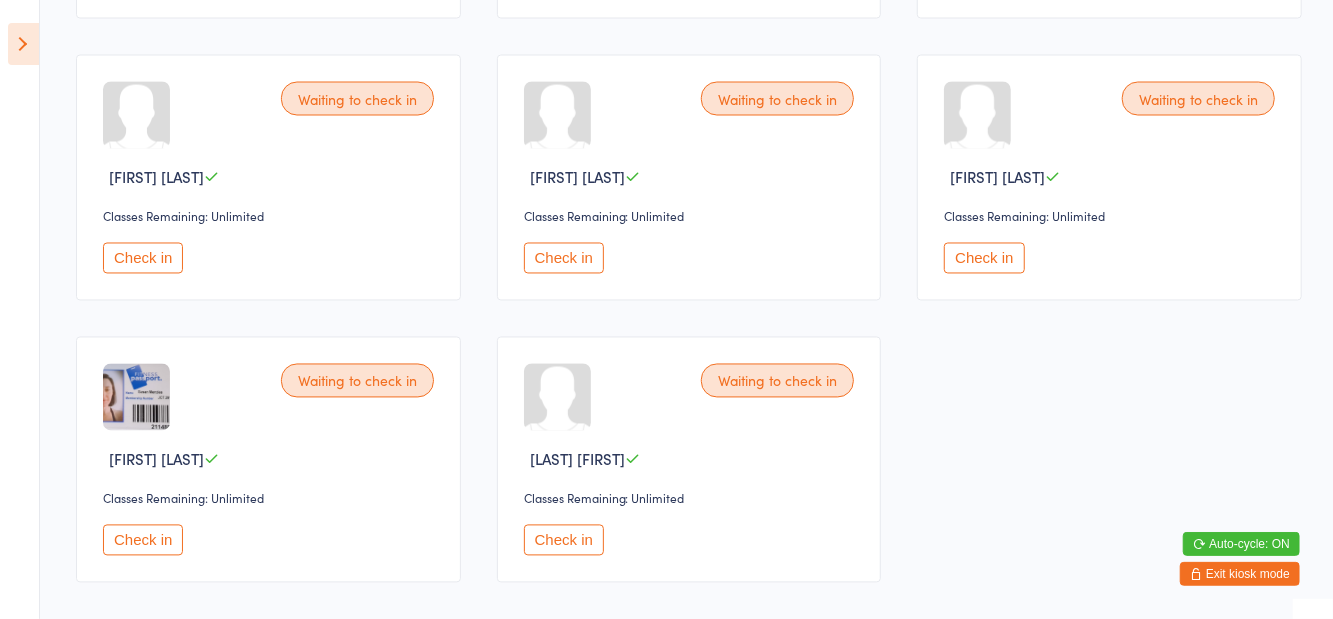 click on "Check in" at bounding box center [143, 258] 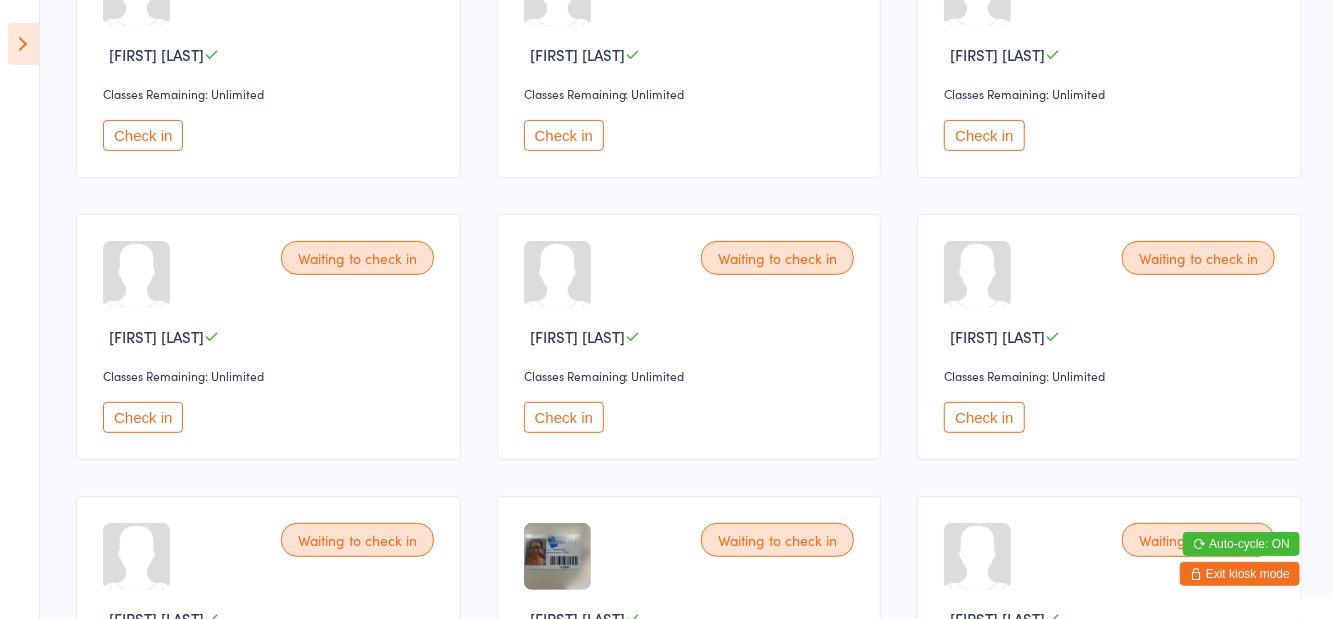scroll, scrollTop: 308, scrollLeft: 0, axis: vertical 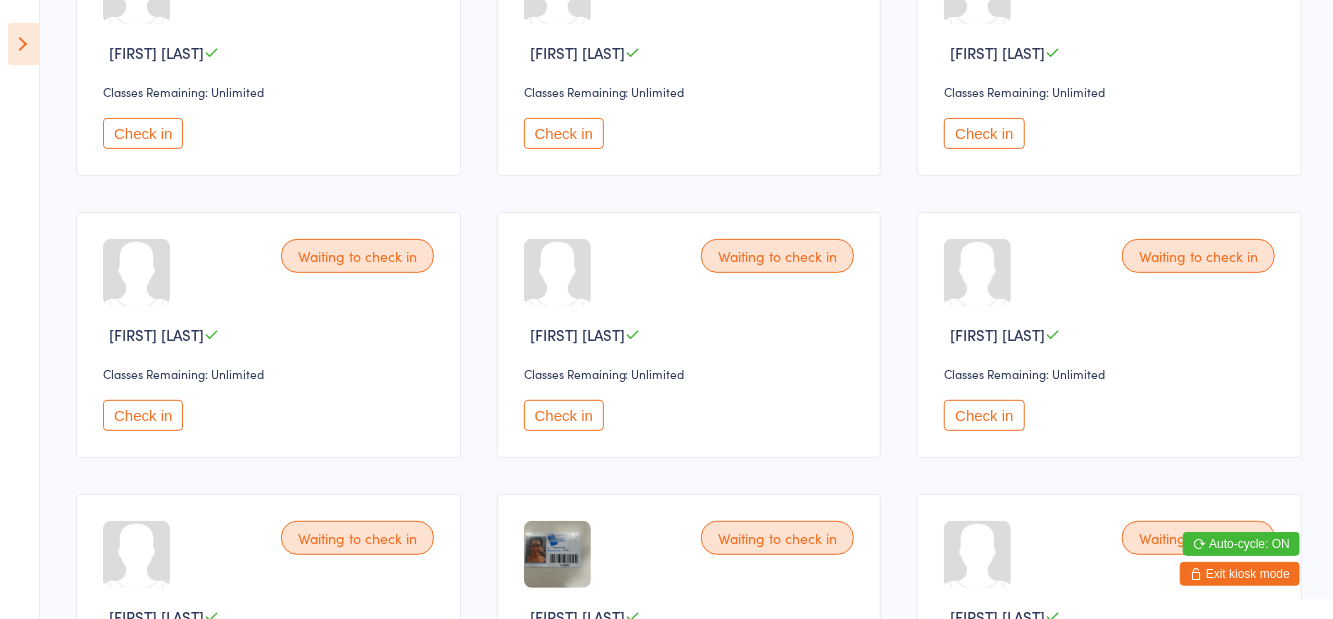 click on "Check in" at bounding box center [564, 415] 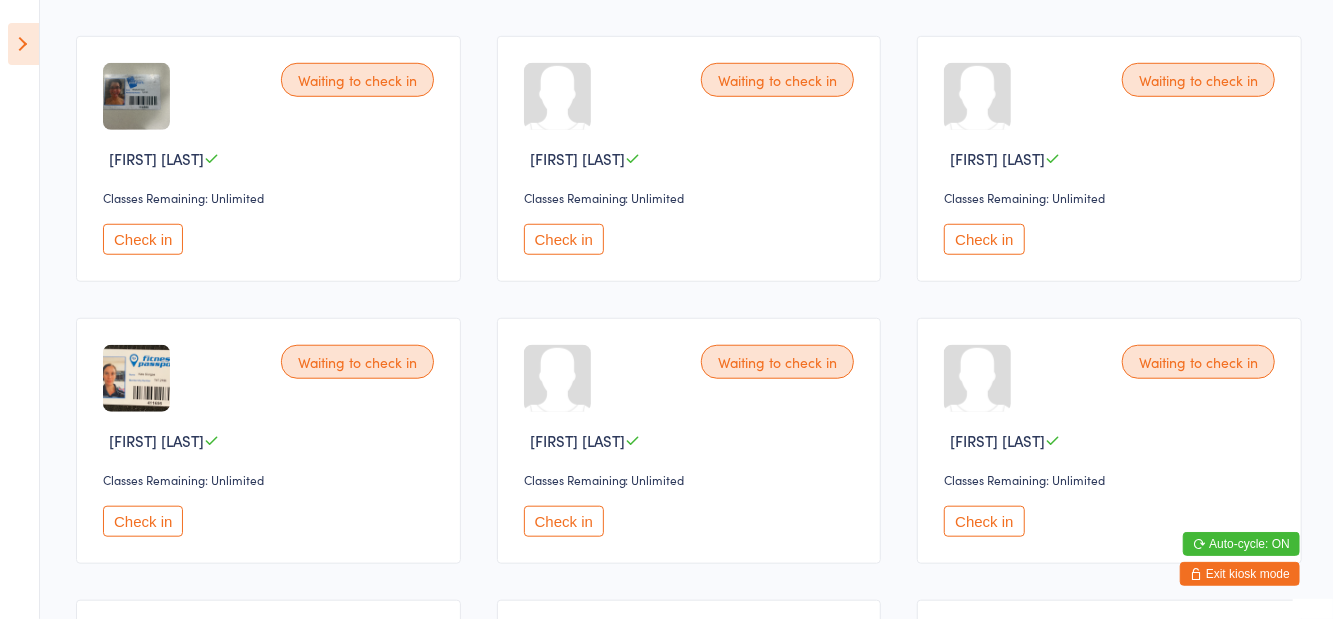 scroll, scrollTop: 774, scrollLeft: 0, axis: vertical 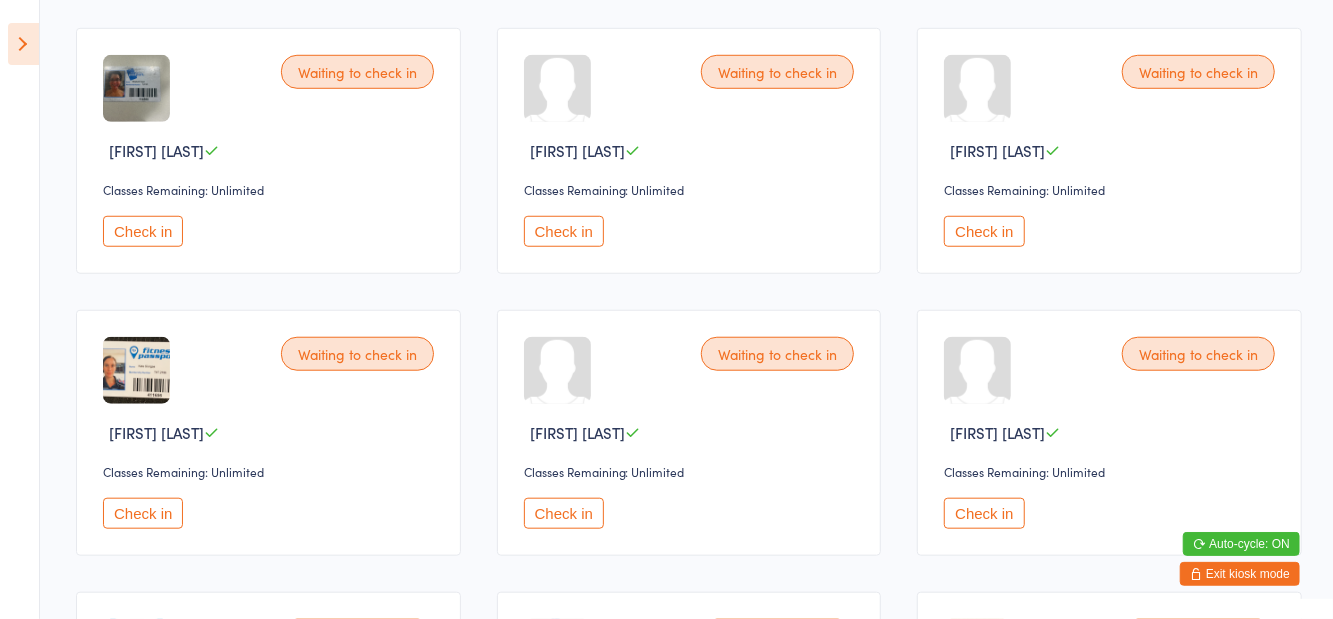 click on "Check in" at bounding box center (564, 513) 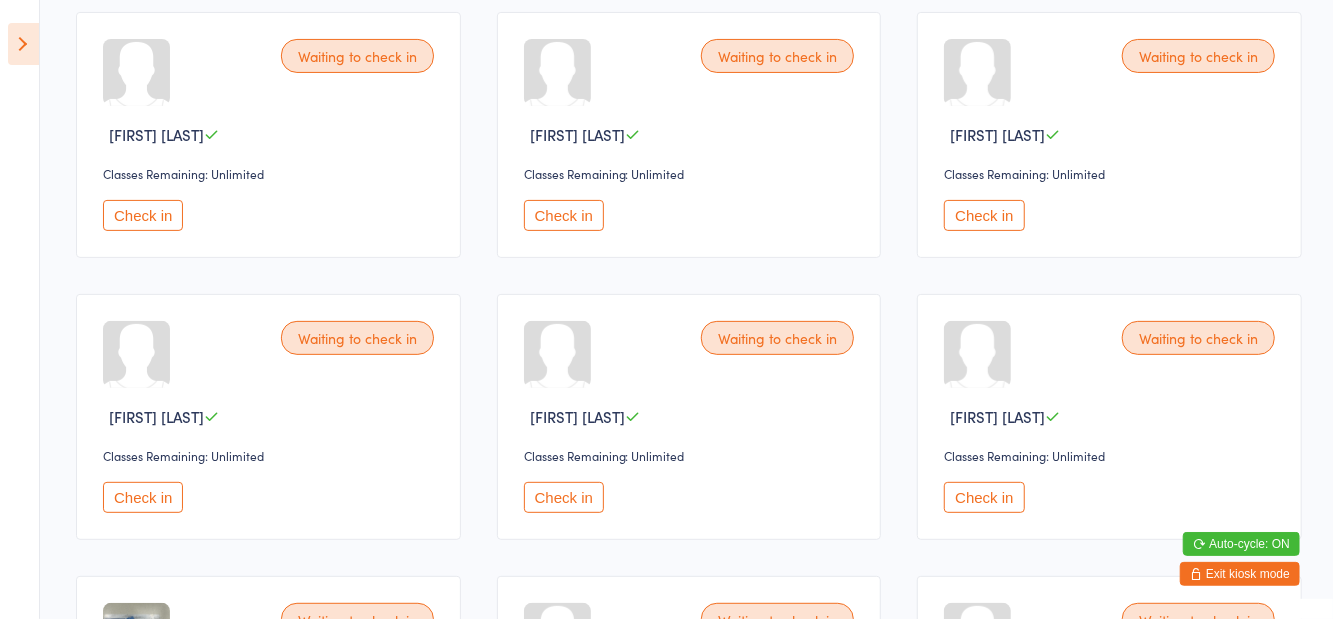 scroll, scrollTop: 230, scrollLeft: 0, axis: vertical 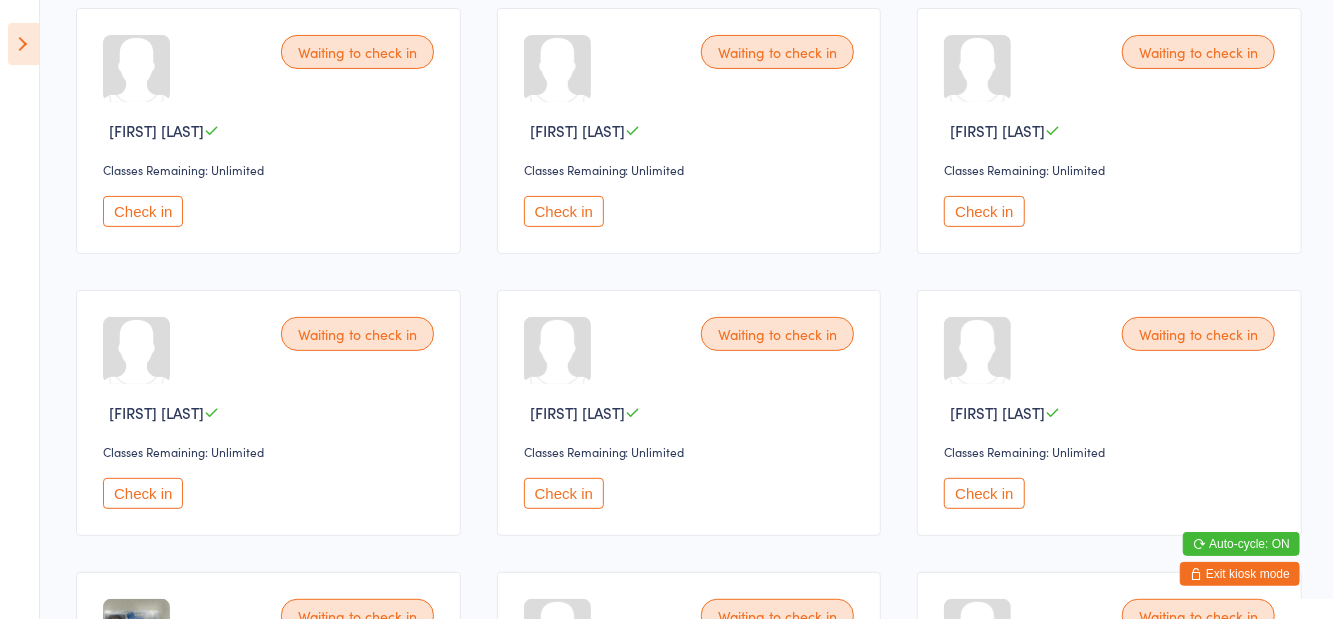 click on "Check in" at bounding box center [564, 493] 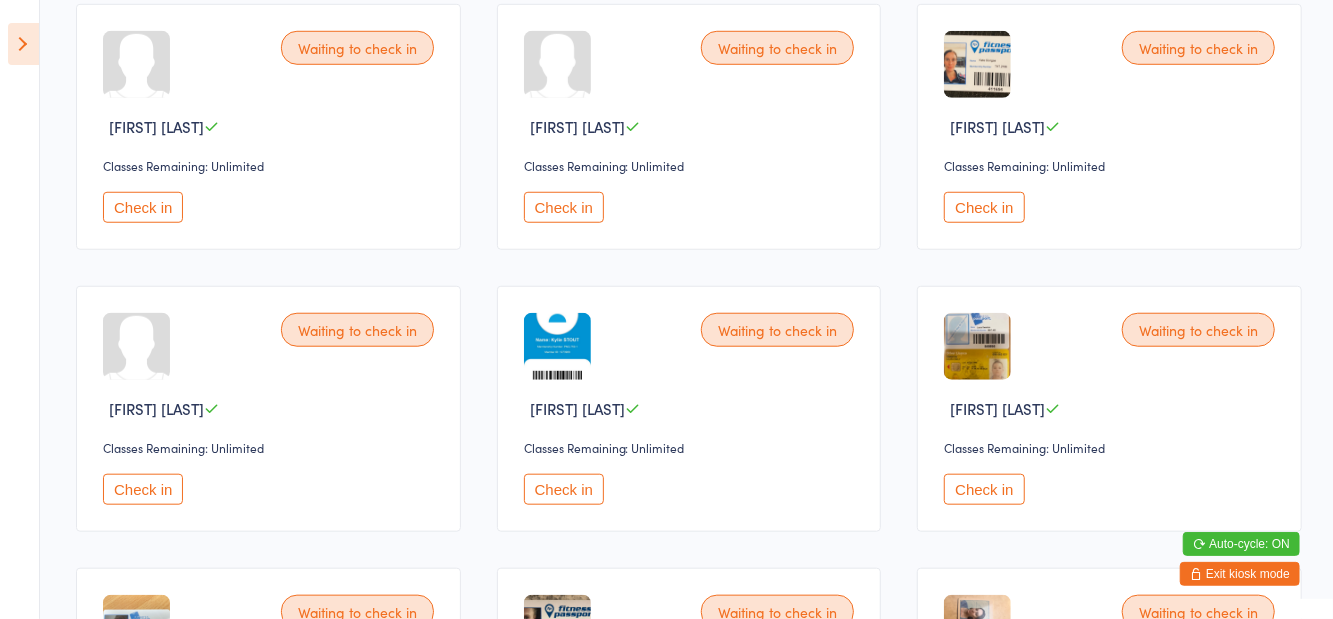 scroll, scrollTop: 798, scrollLeft: 0, axis: vertical 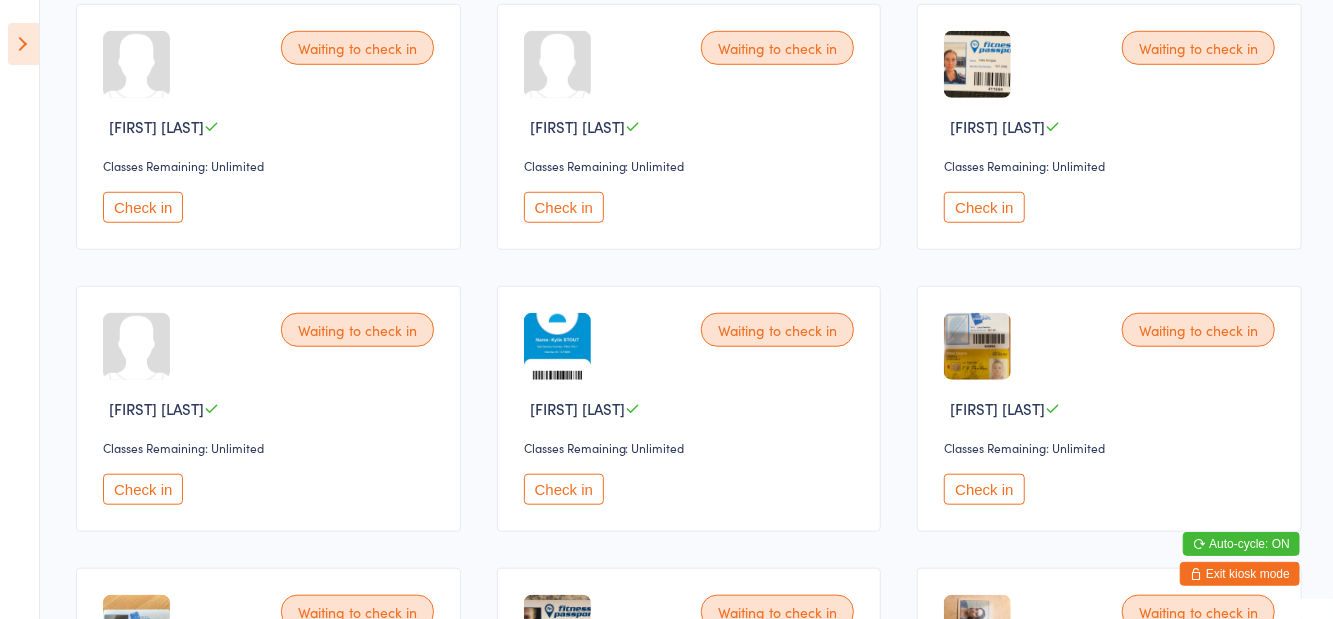 click on "Check in" at bounding box center (984, 489) 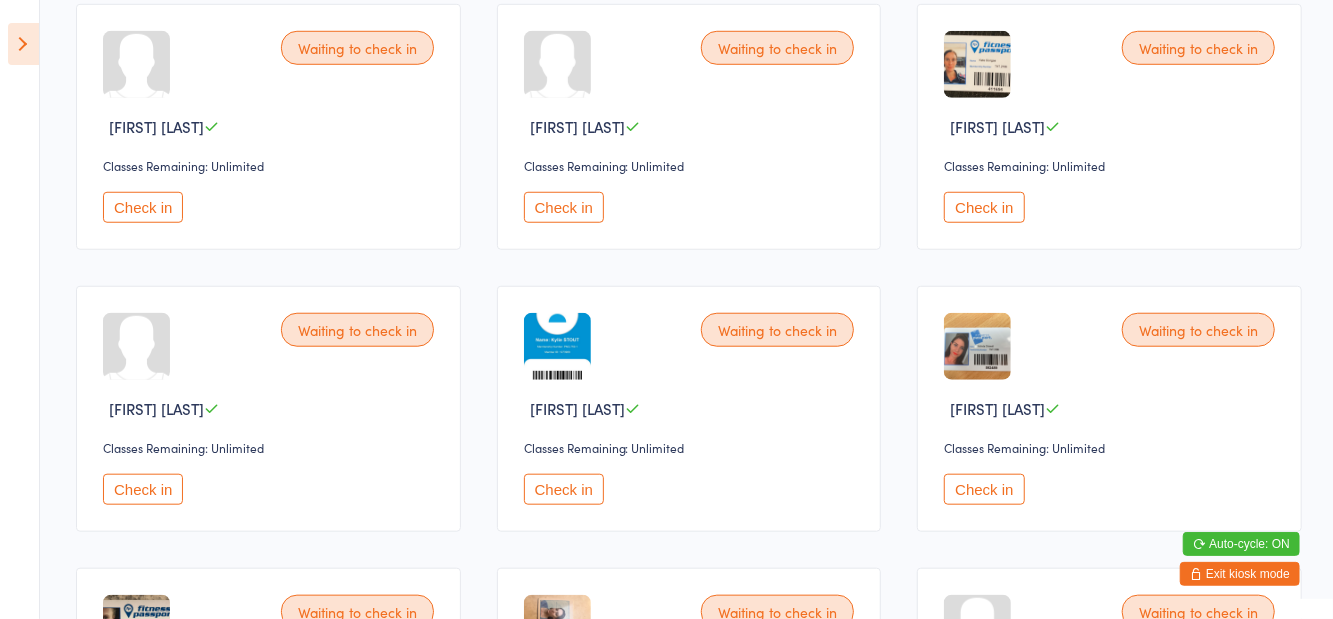 click on "Check in" at bounding box center [143, 489] 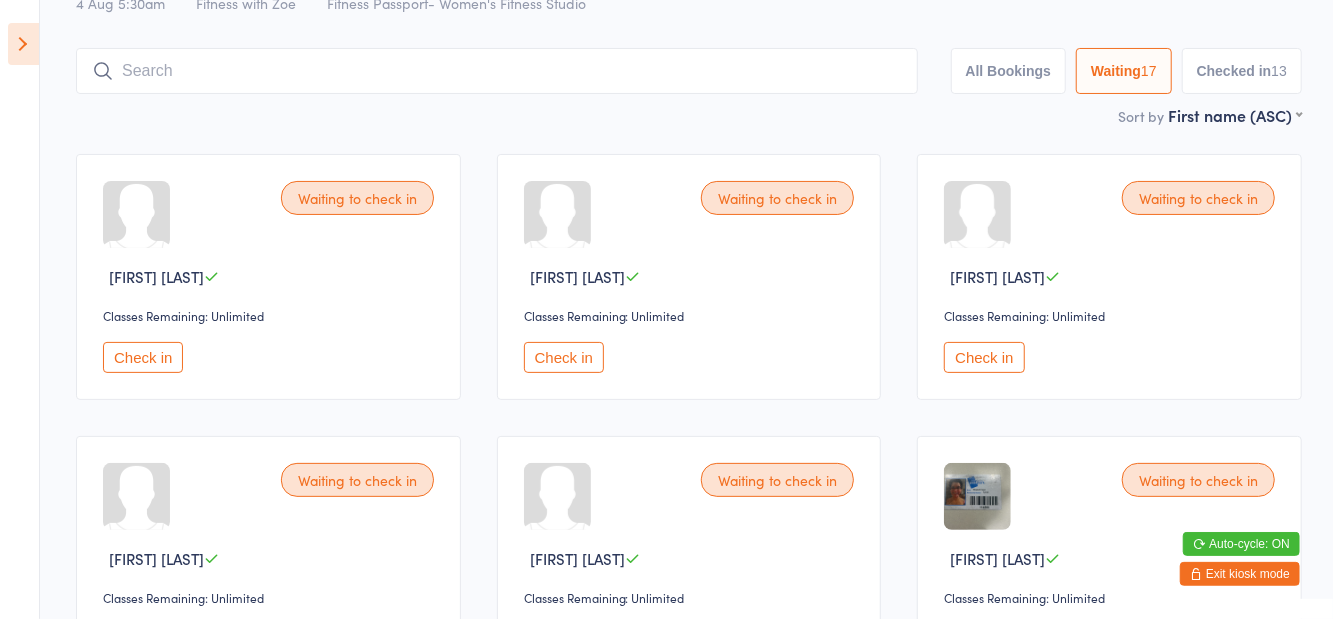scroll, scrollTop: 0, scrollLeft: 0, axis: both 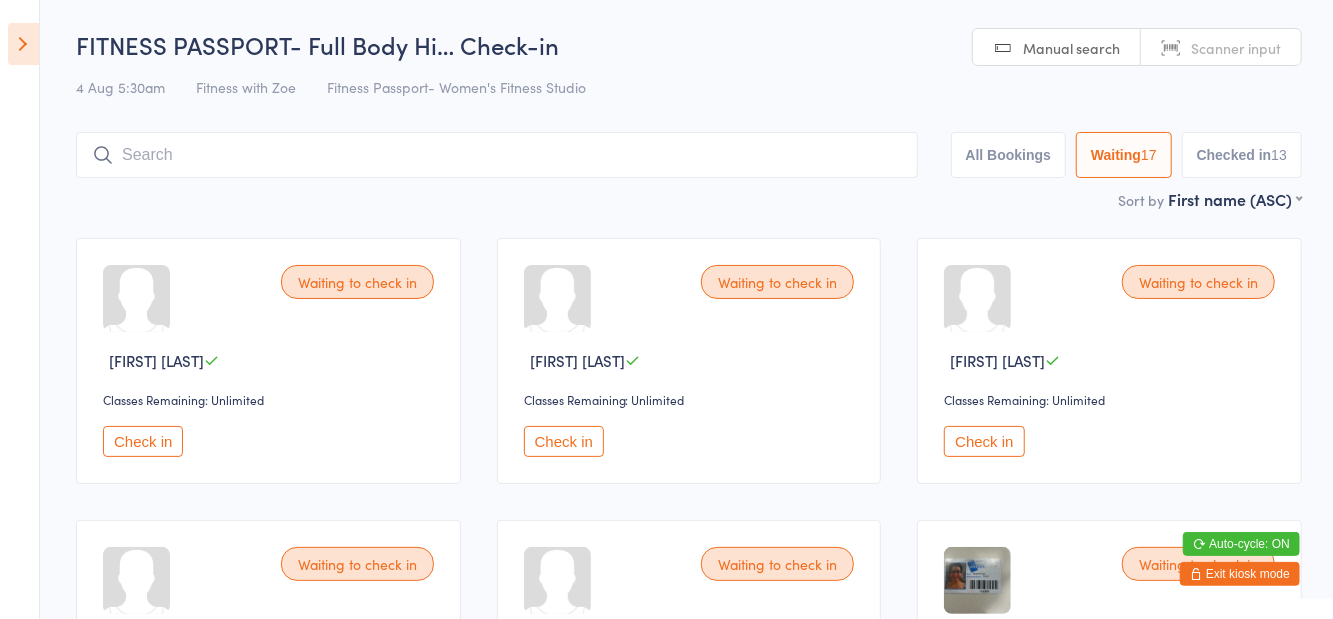 click on "Check in" at bounding box center (143, 441) 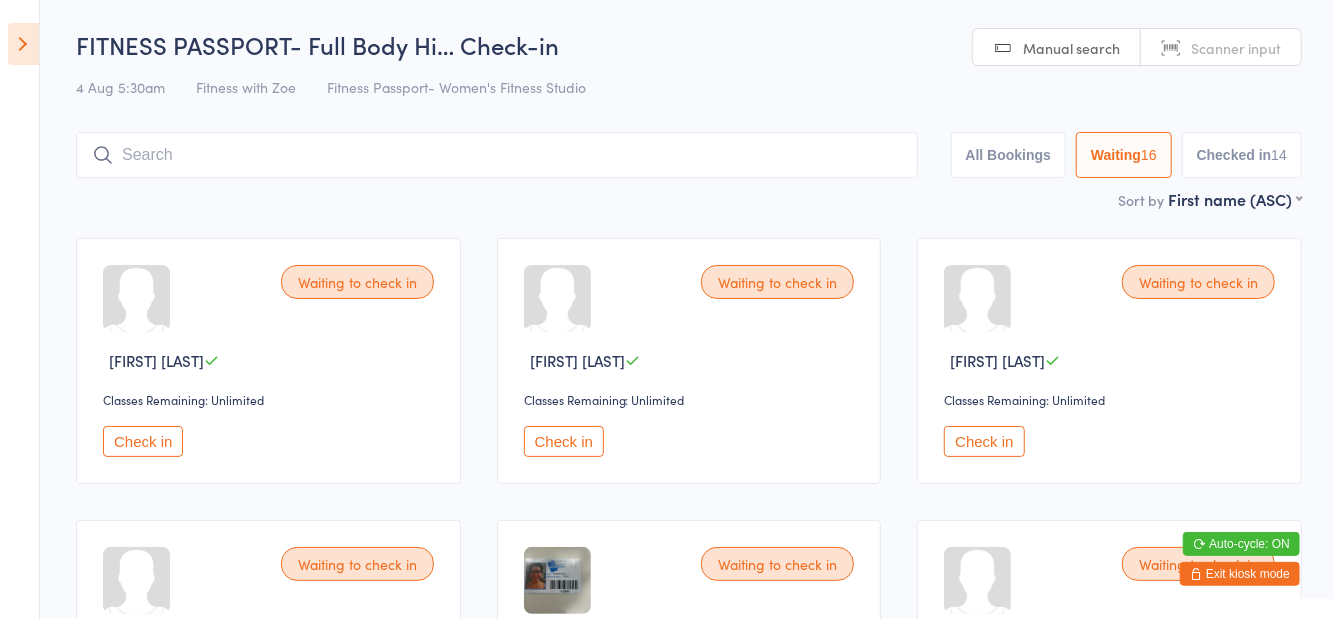 click on "Check in" at bounding box center (984, 441) 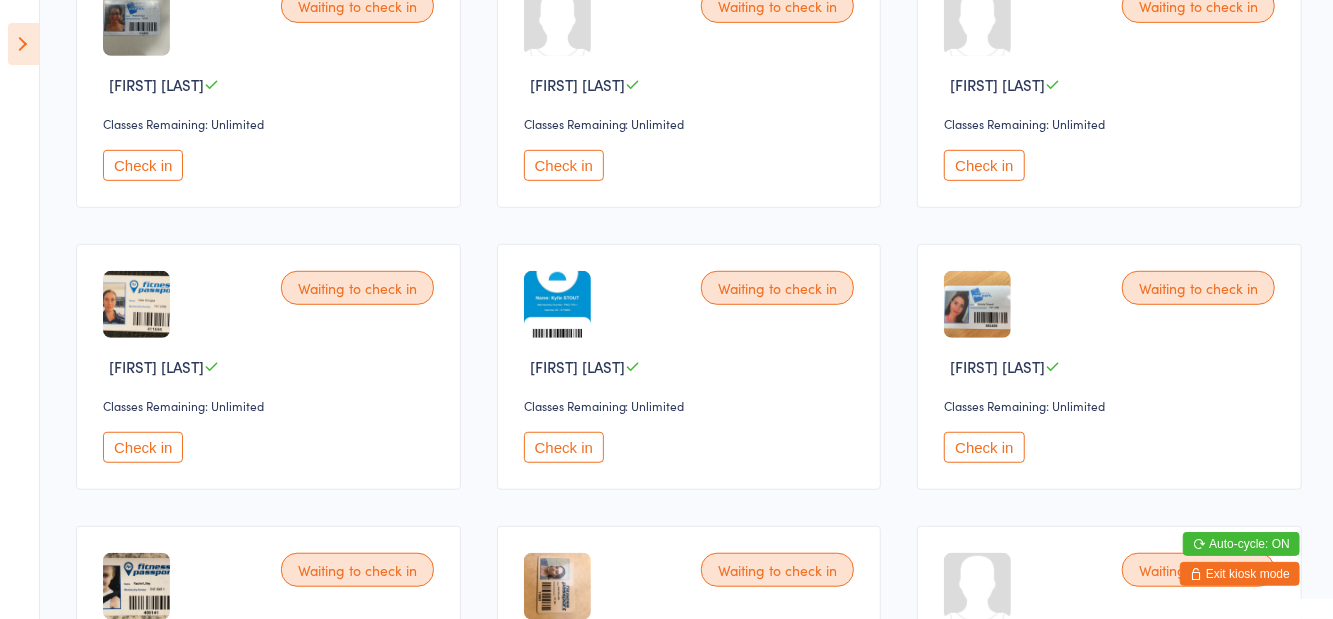 scroll, scrollTop: 583, scrollLeft: 0, axis: vertical 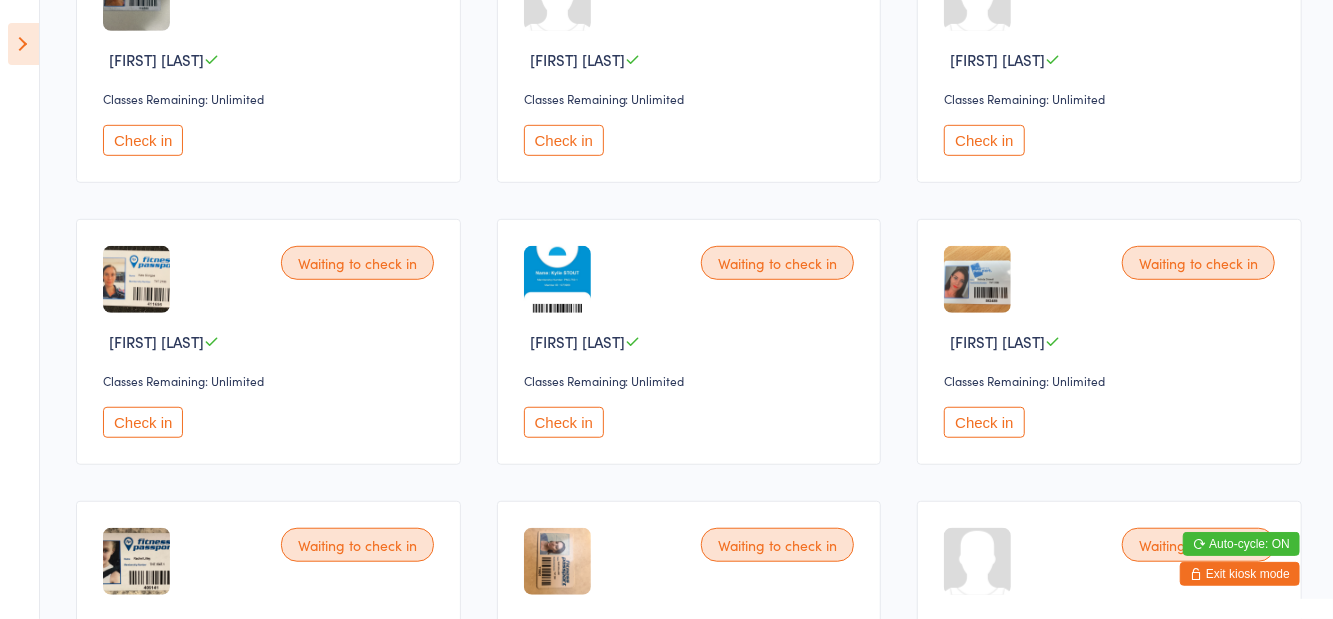 click on "Check in" at bounding box center [984, 422] 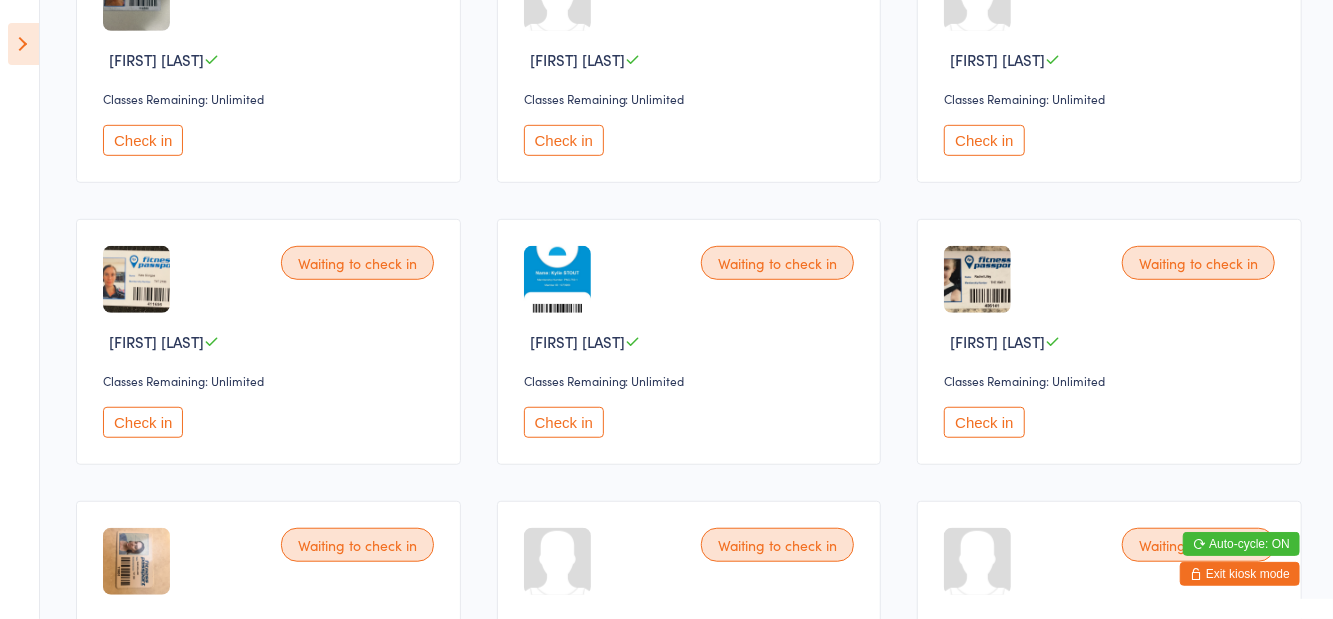 click on "Check in" at bounding box center [984, 422] 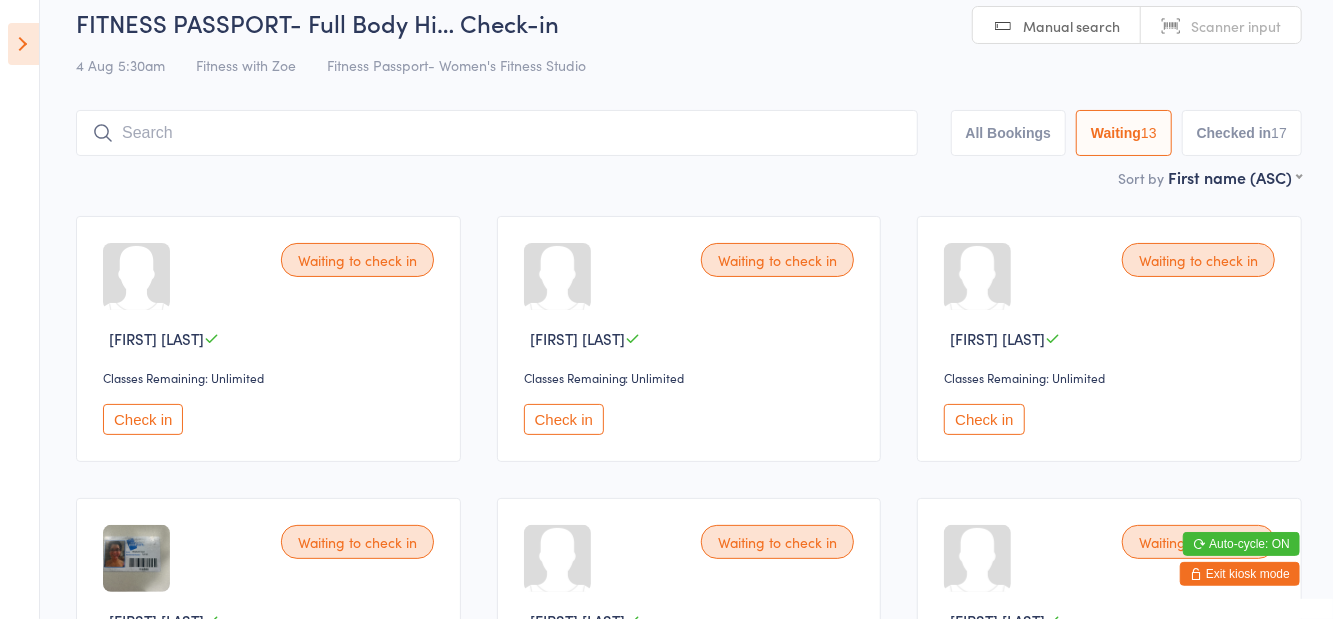 scroll, scrollTop: 0, scrollLeft: 0, axis: both 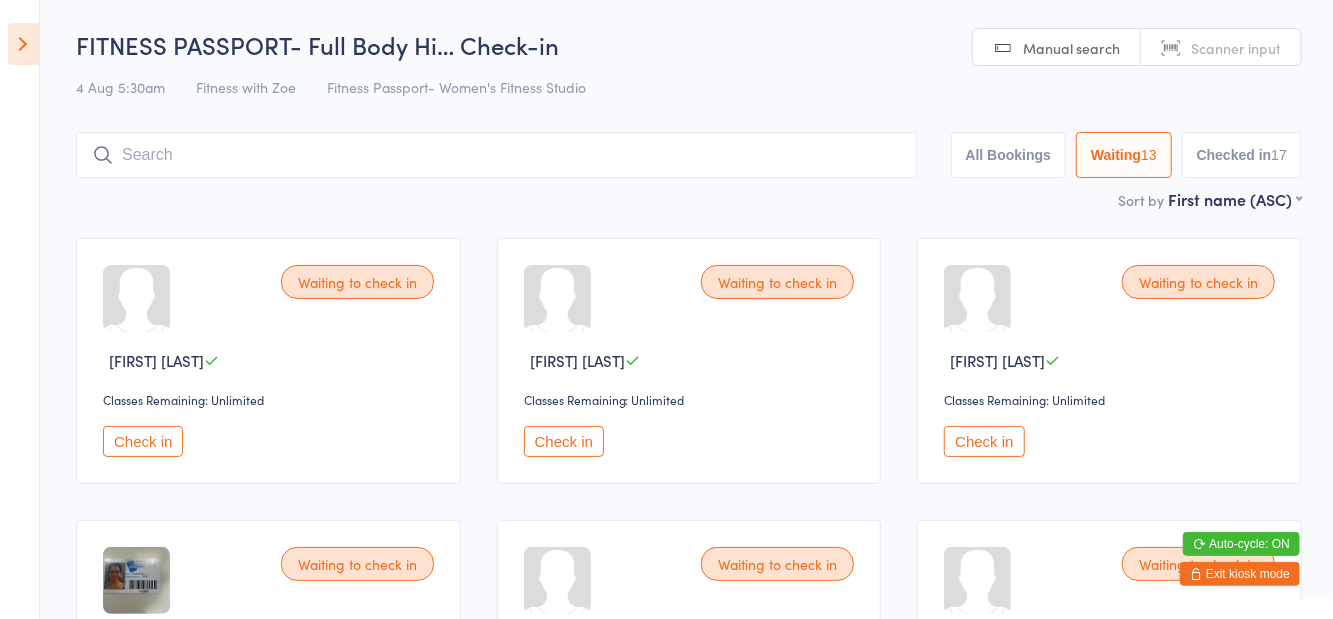 click on "Check in" at bounding box center [984, 441] 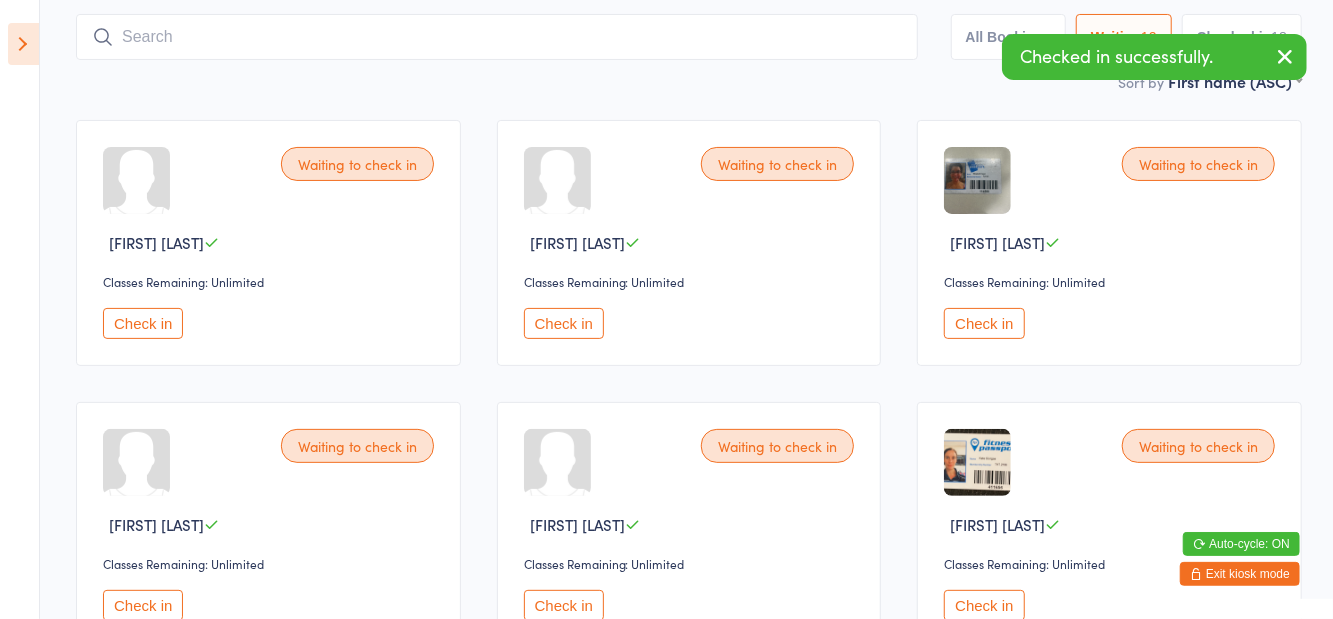 scroll, scrollTop: 124, scrollLeft: 0, axis: vertical 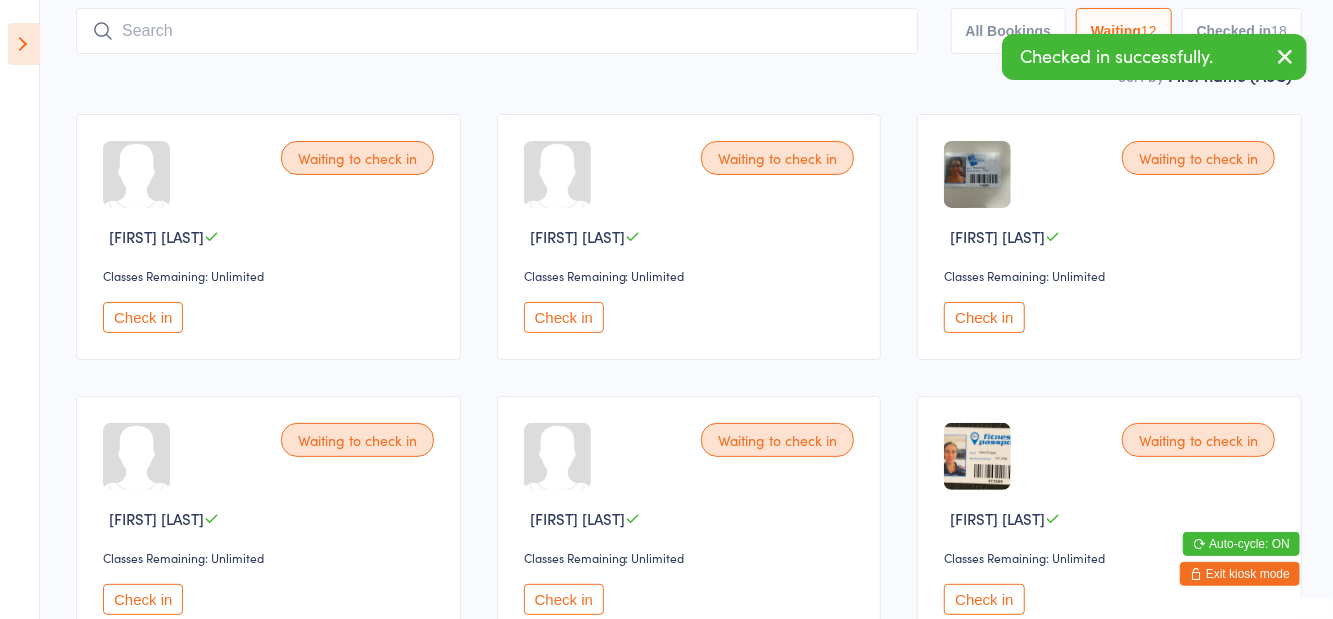 click on "Check in" at bounding box center [984, 599] 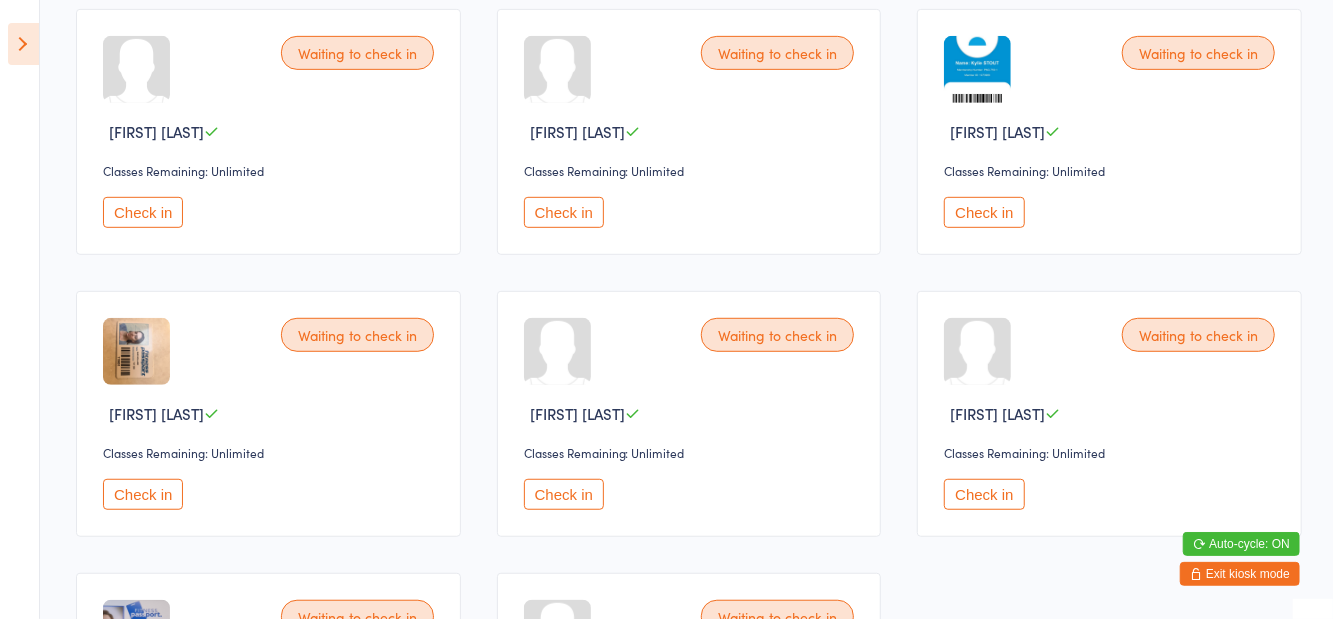 scroll, scrollTop: 516, scrollLeft: 0, axis: vertical 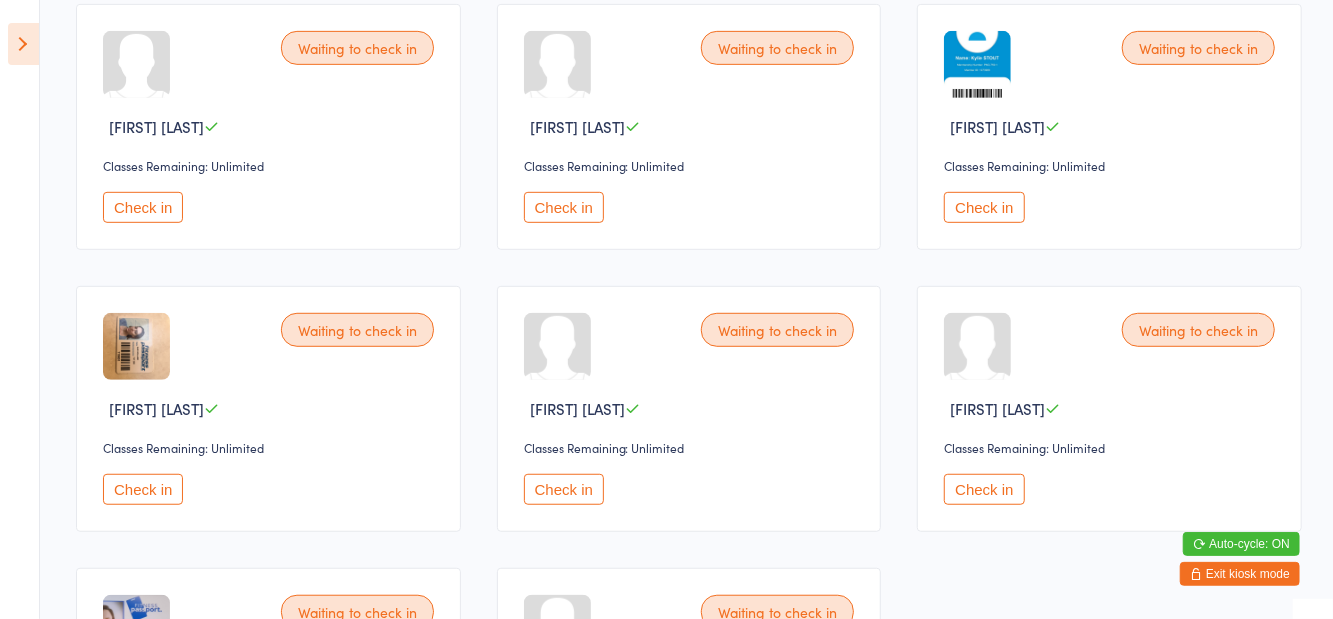 click on "Check in" at bounding box center [143, 489] 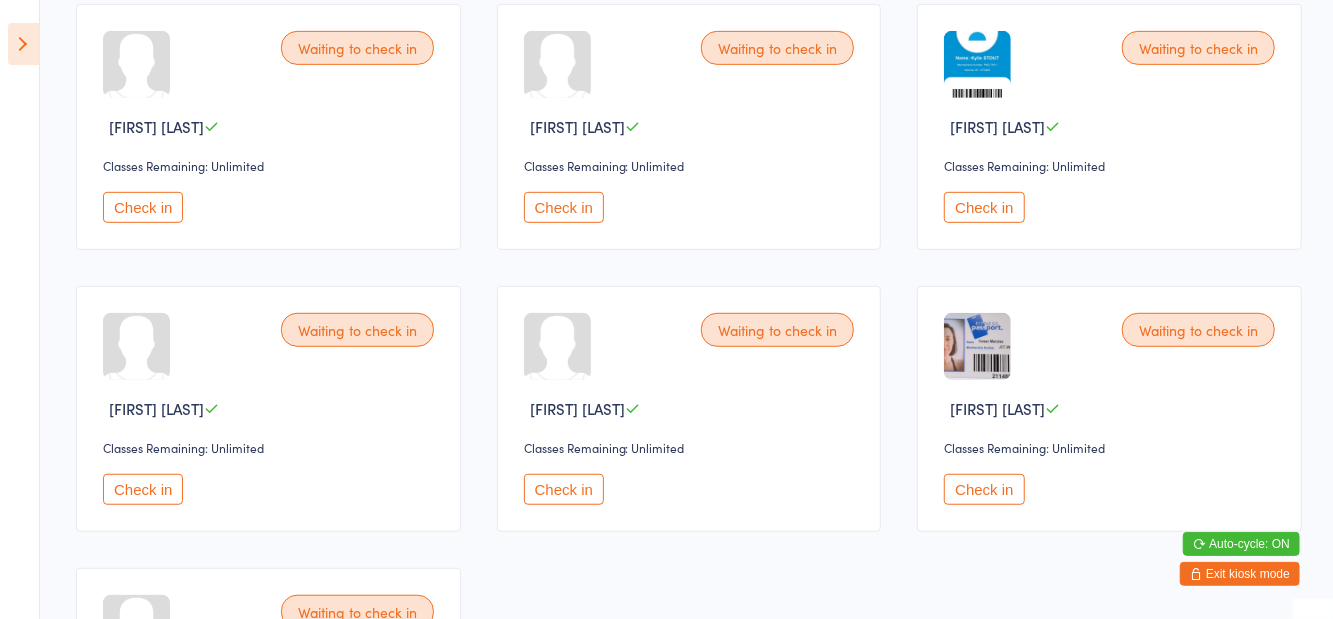 click on "Check in" at bounding box center [143, 489] 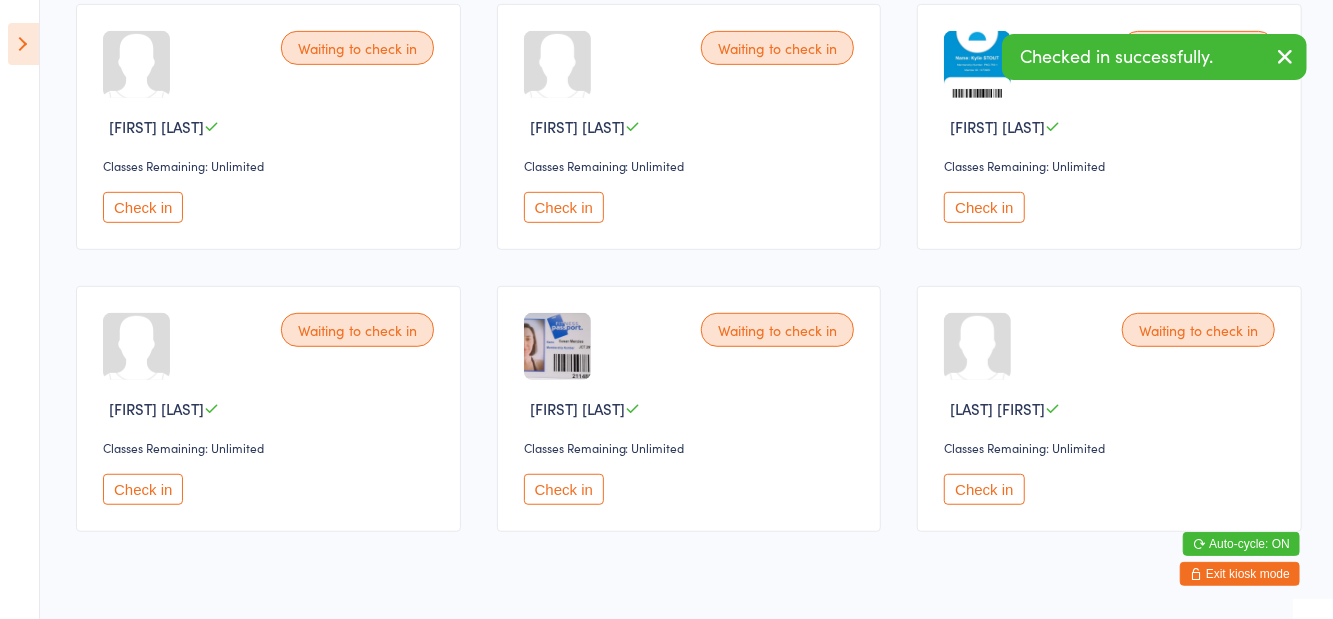 scroll, scrollTop: 470, scrollLeft: 0, axis: vertical 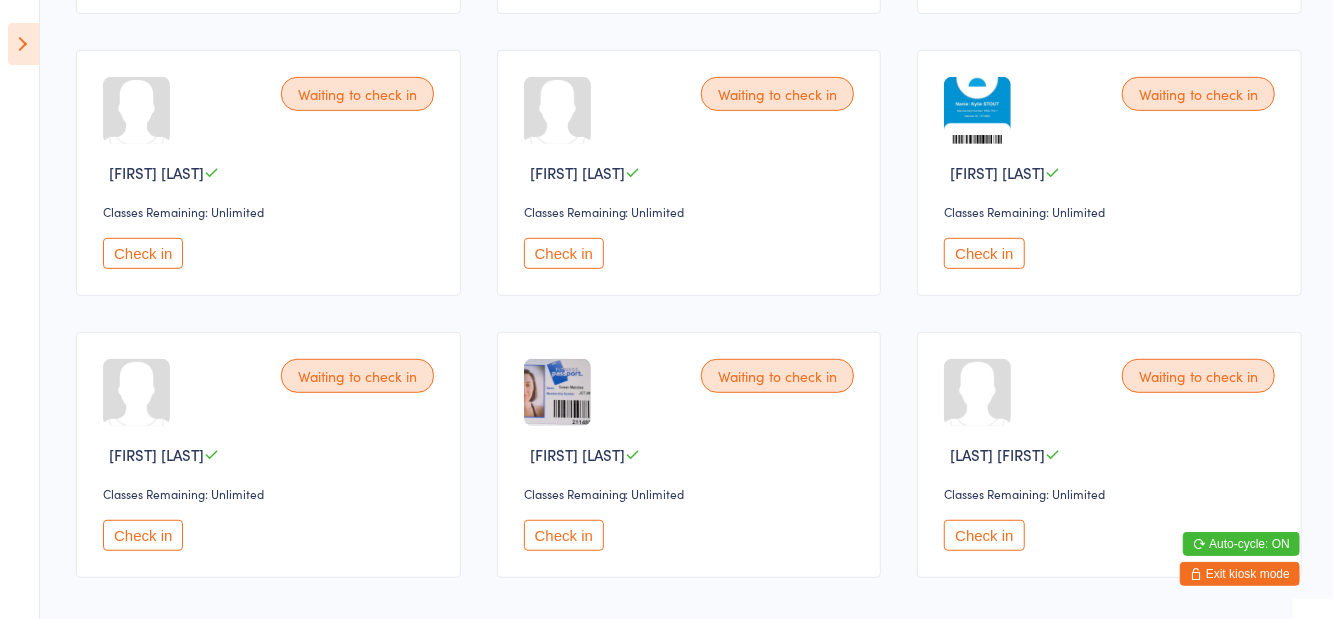 click on "Check in" at bounding box center [984, 253] 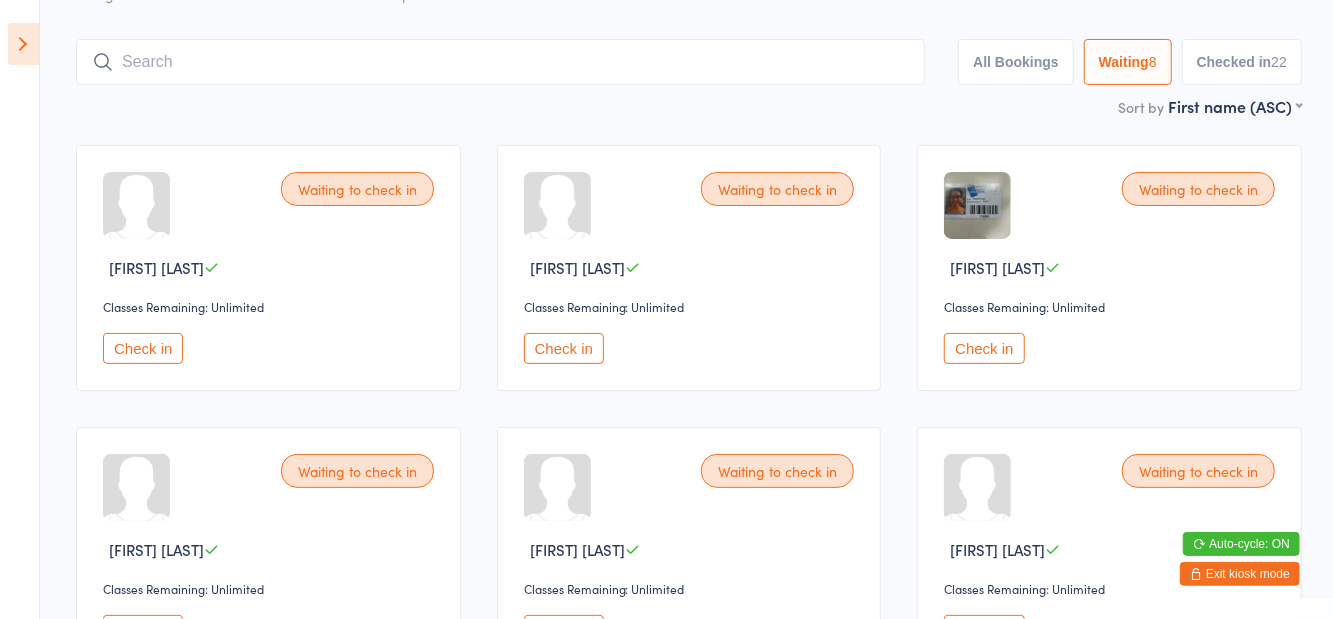 scroll, scrollTop: 96, scrollLeft: 0, axis: vertical 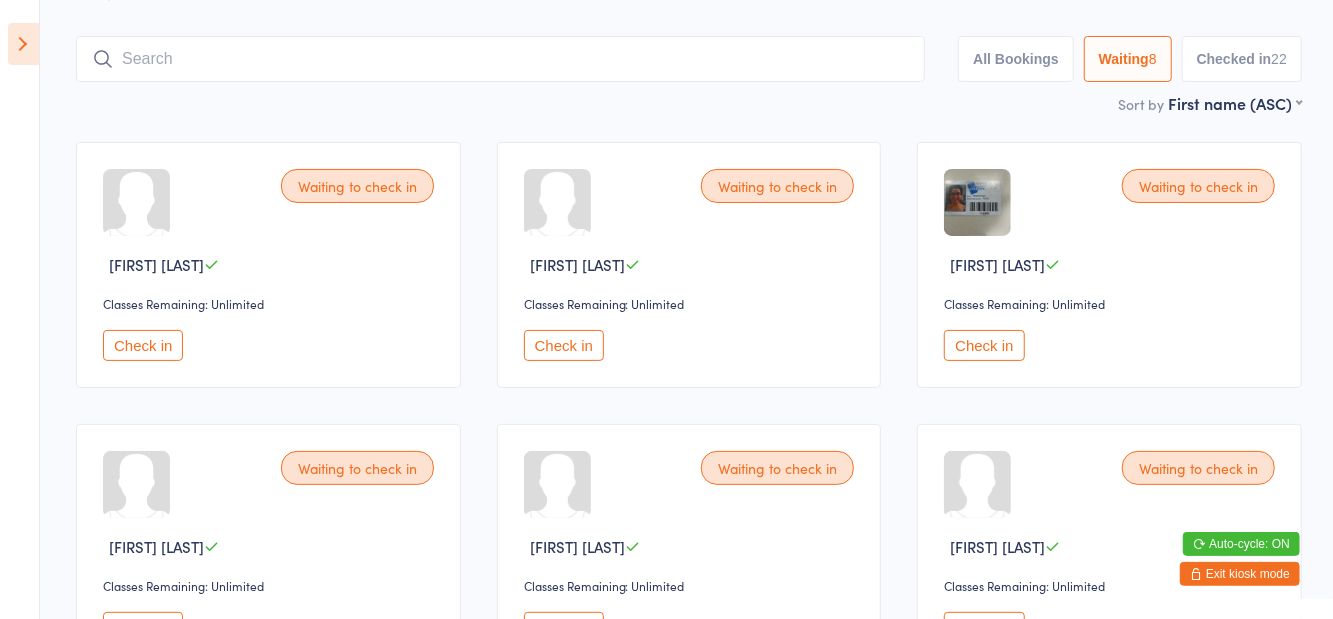 click on "Check in" at bounding box center [984, 345] 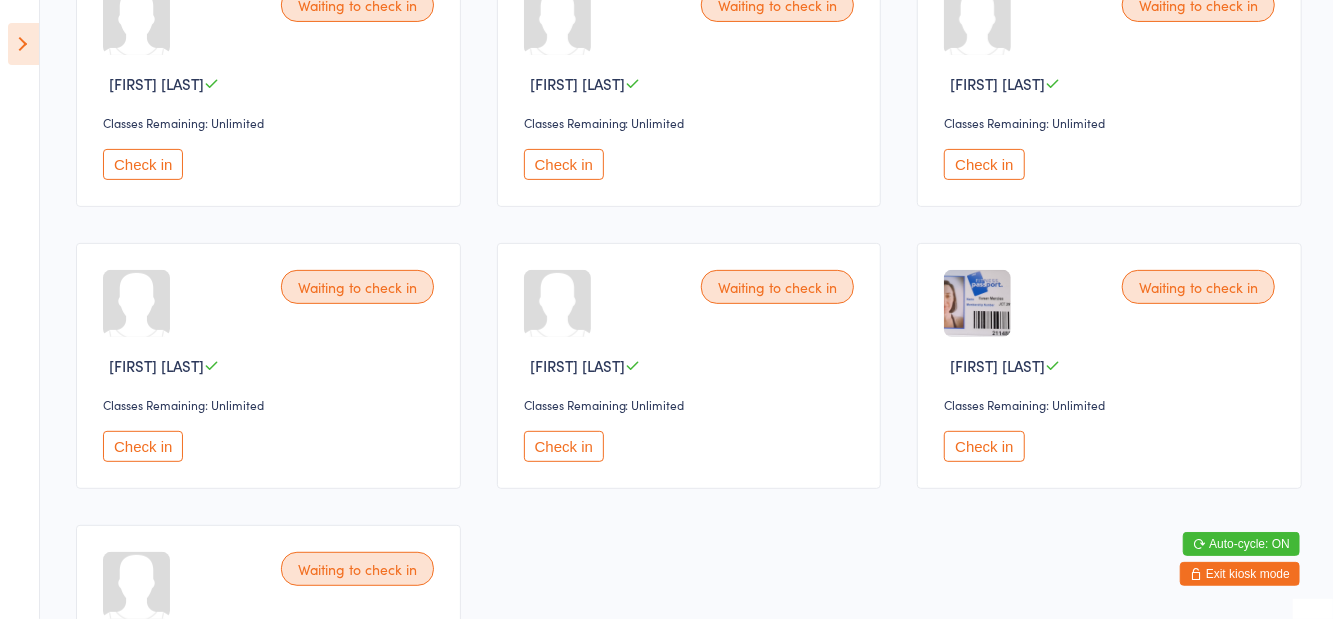 scroll, scrollTop: 288, scrollLeft: 0, axis: vertical 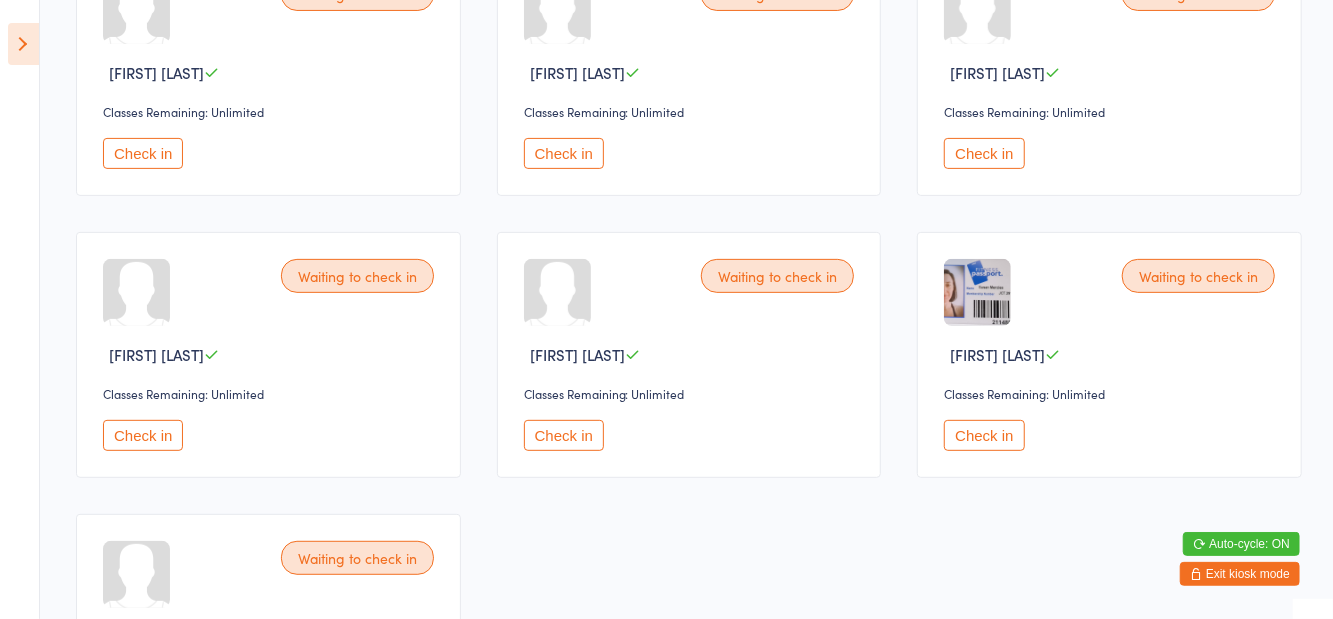 click on "Check in" at bounding box center (984, 435) 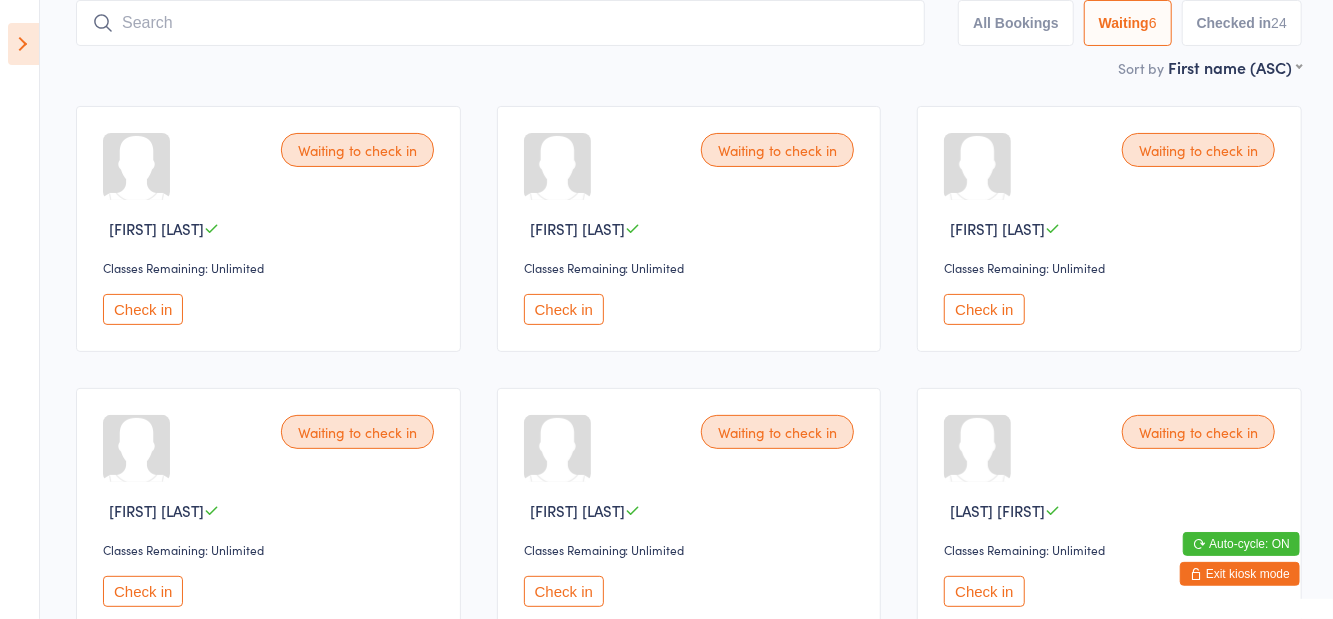 scroll, scrollTop: 0, scrollLeft: 0, axis: both 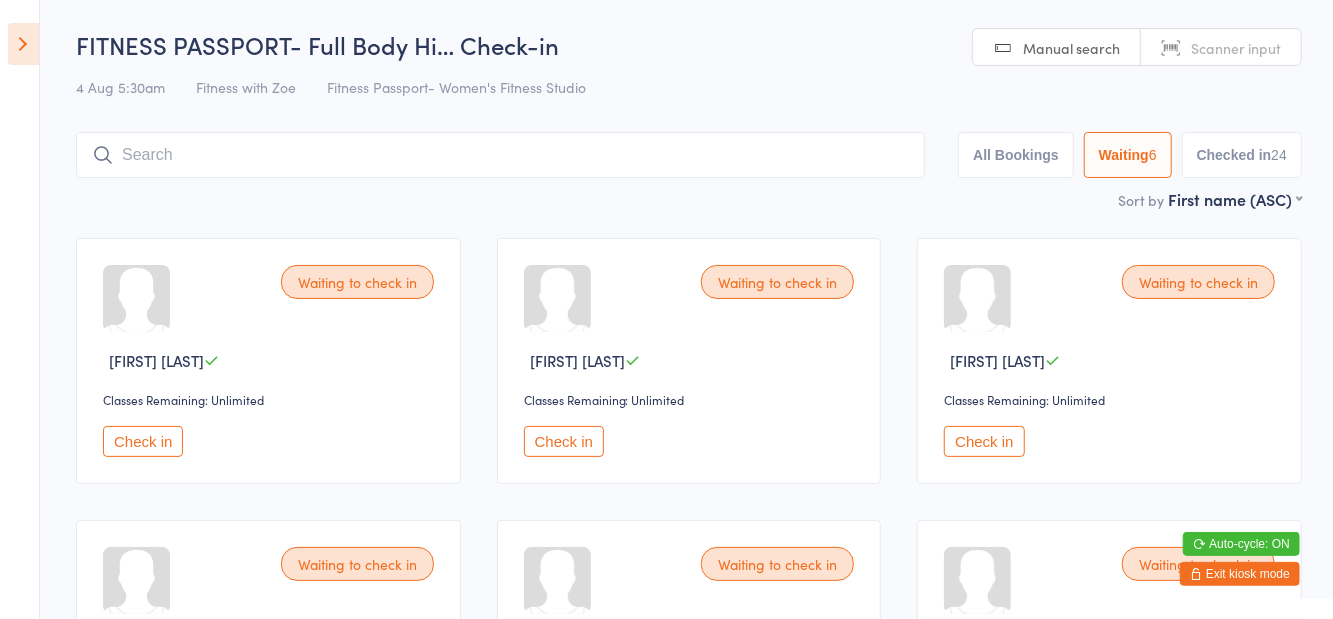 click at bounding box center [500, 155] 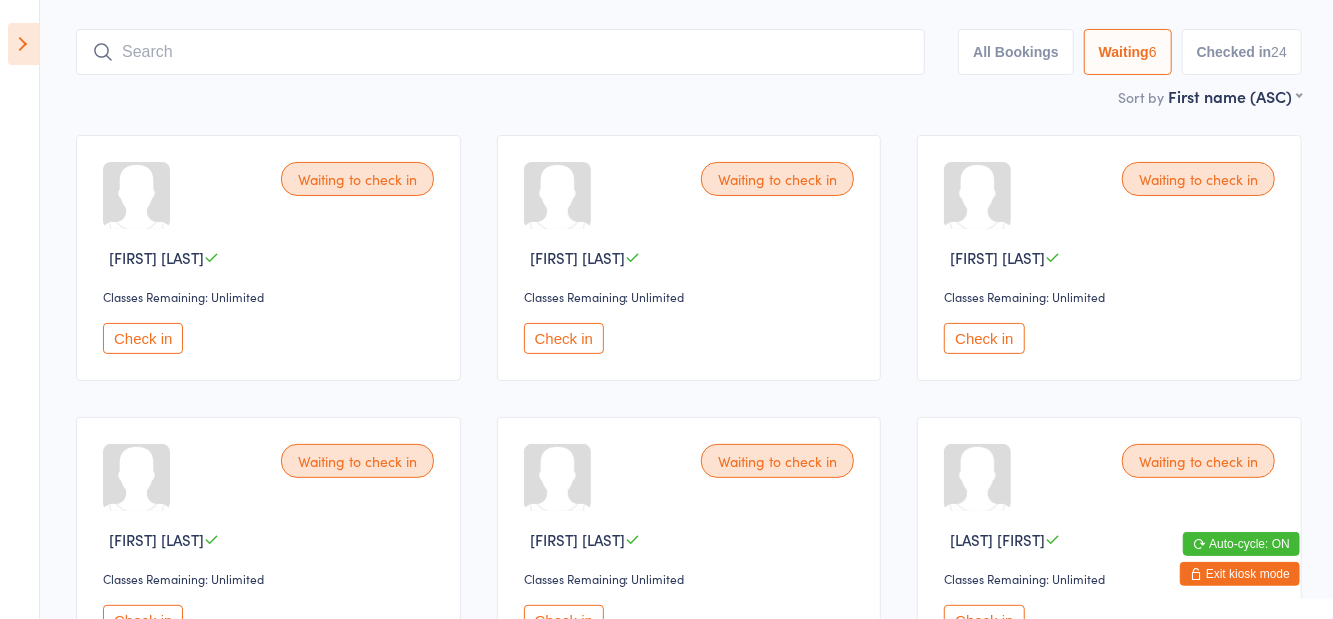 scroll, scrollTop: 133, scrollLeft: 0, axis: vertical 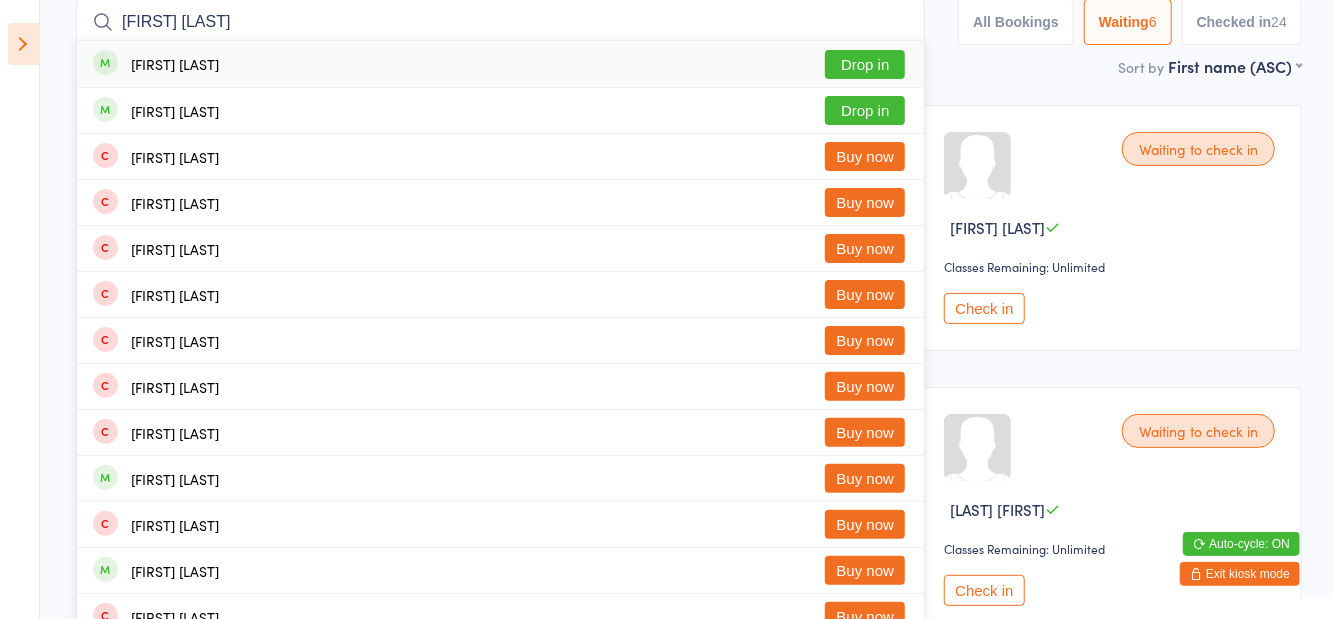type on "[FIRST] [LAST]" 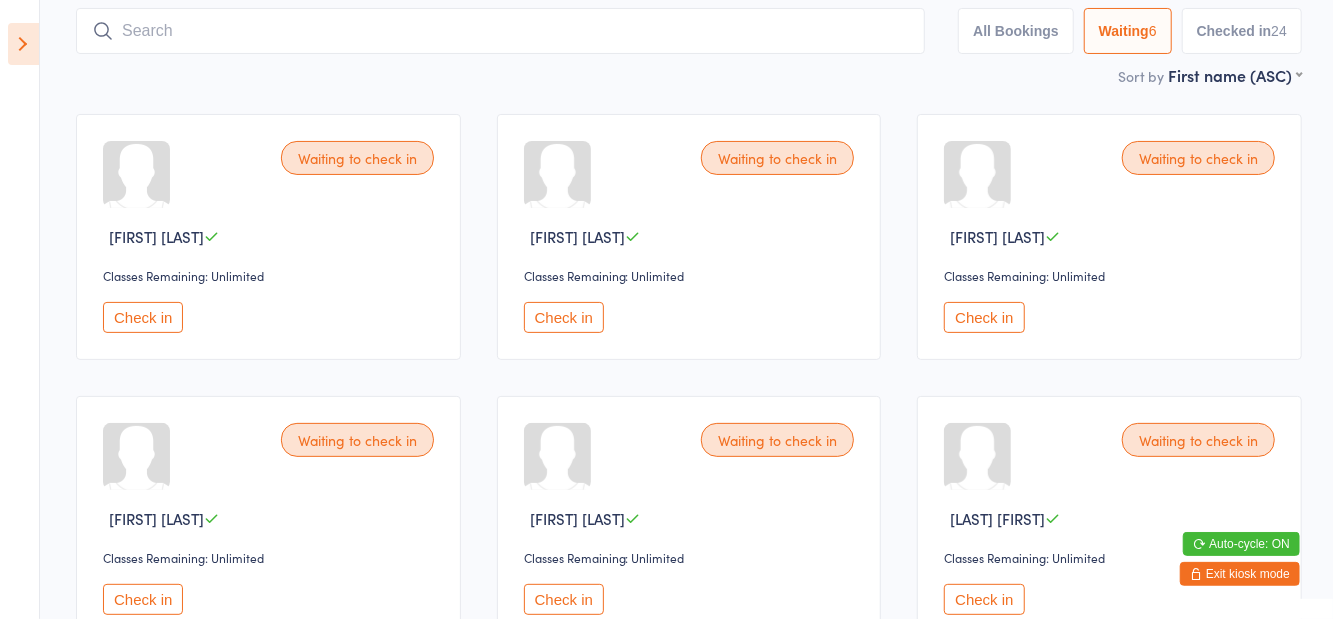 scroll, scrollTop: 22, scrollLeft: 0, axis: vertical 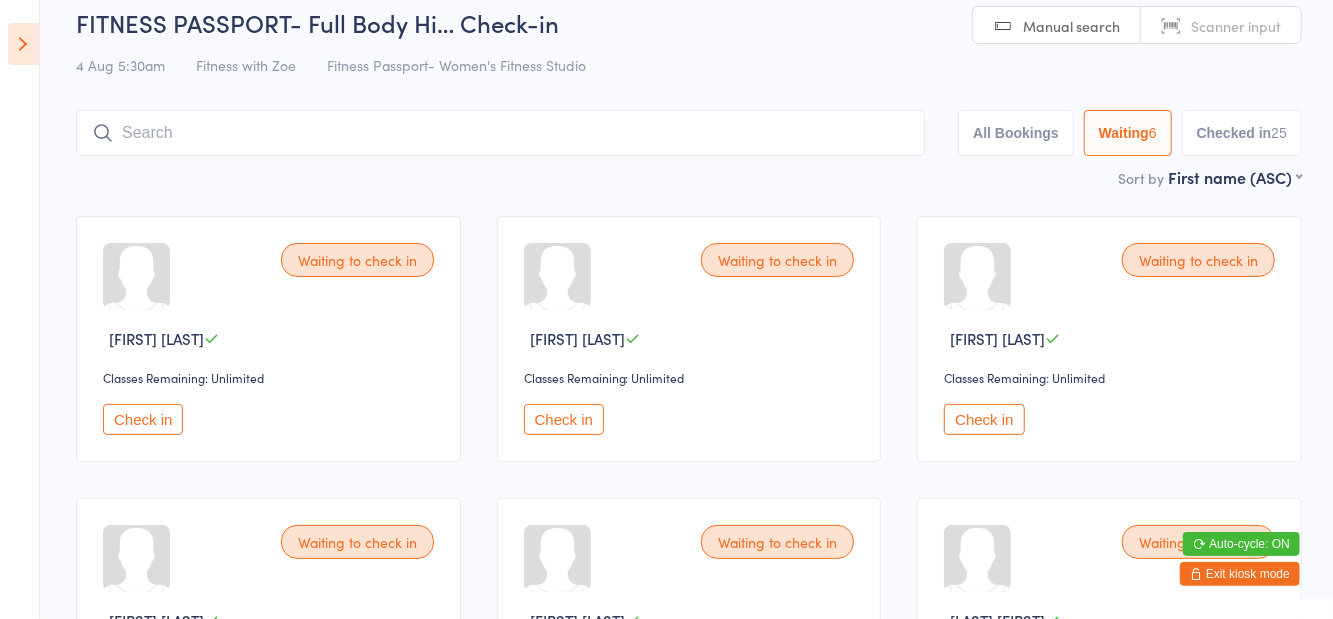 click on "4 Aug 5:30am  Fitness with Zoe  Fitness Passport- Women's Fitness Studio" at bounding box center (689, 65) 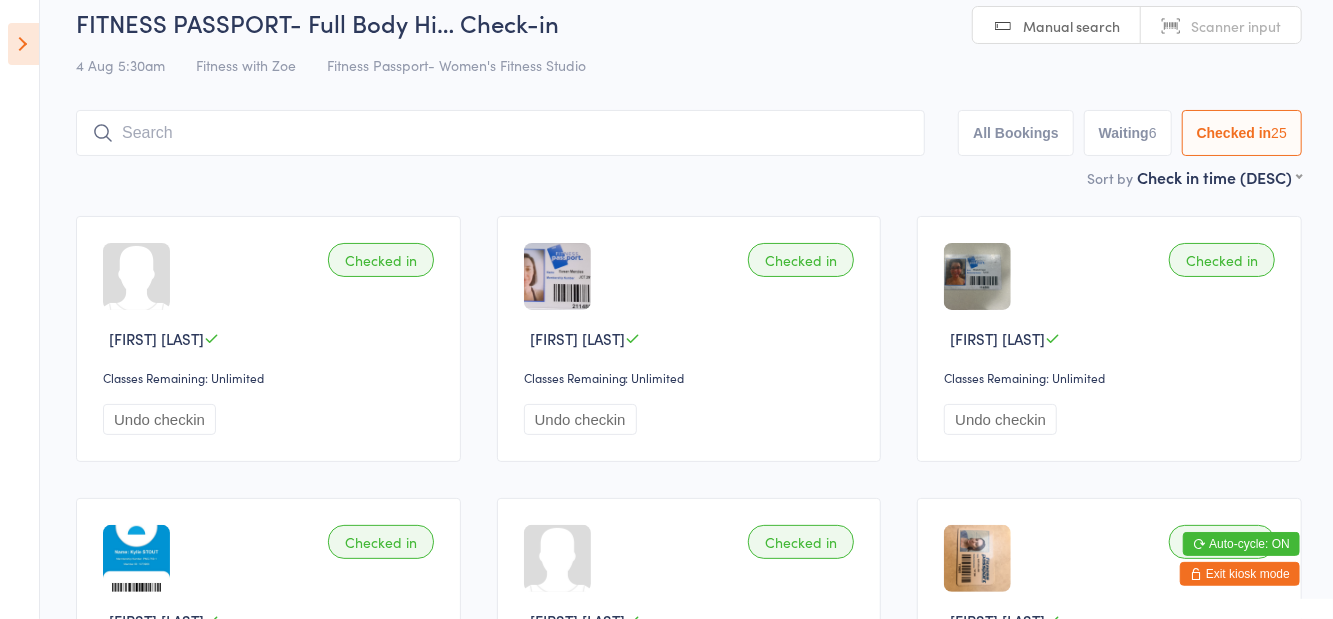 click on "Waiting  6" at bounding box center [1128, 133] 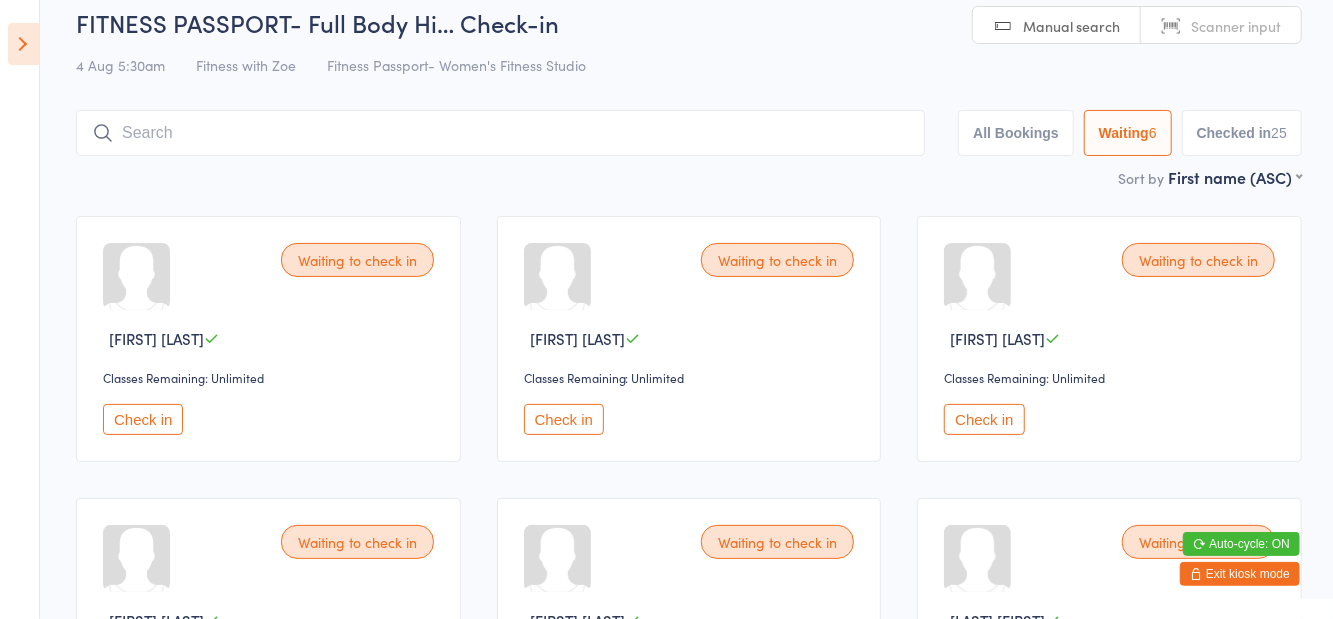 click at bounding box center (23, 44) 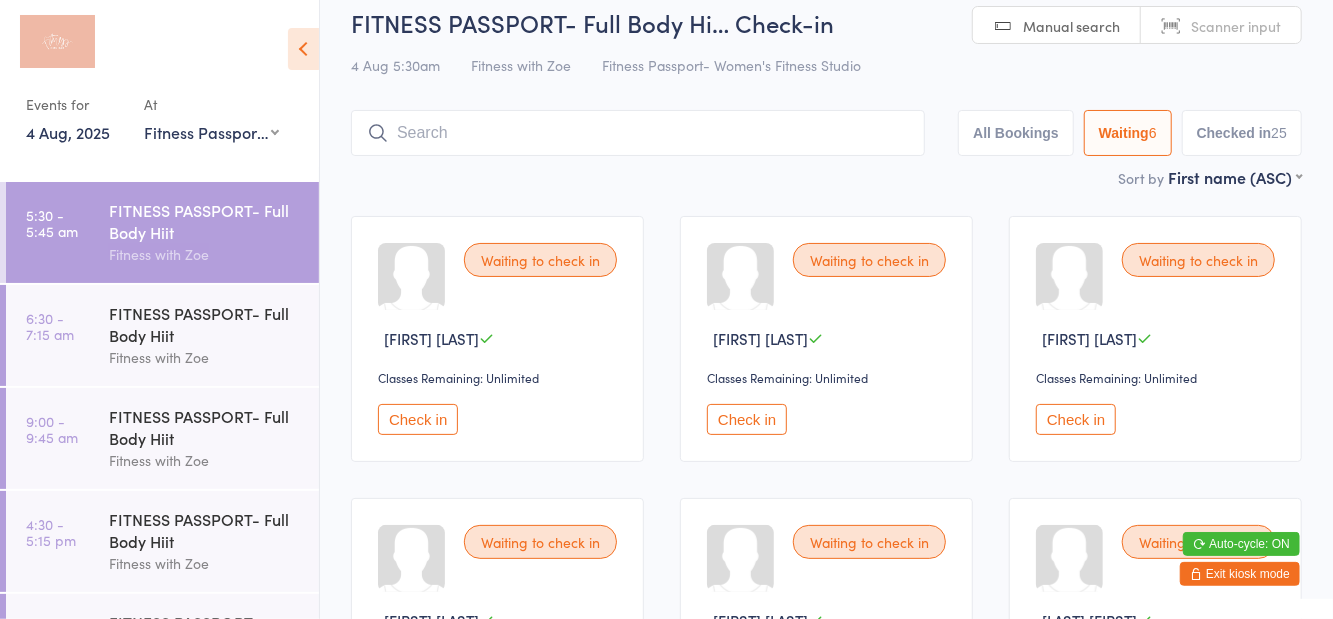 click on "FITNESS PASSPORT- Full Body Hiit" at bounding box center [205, 324] 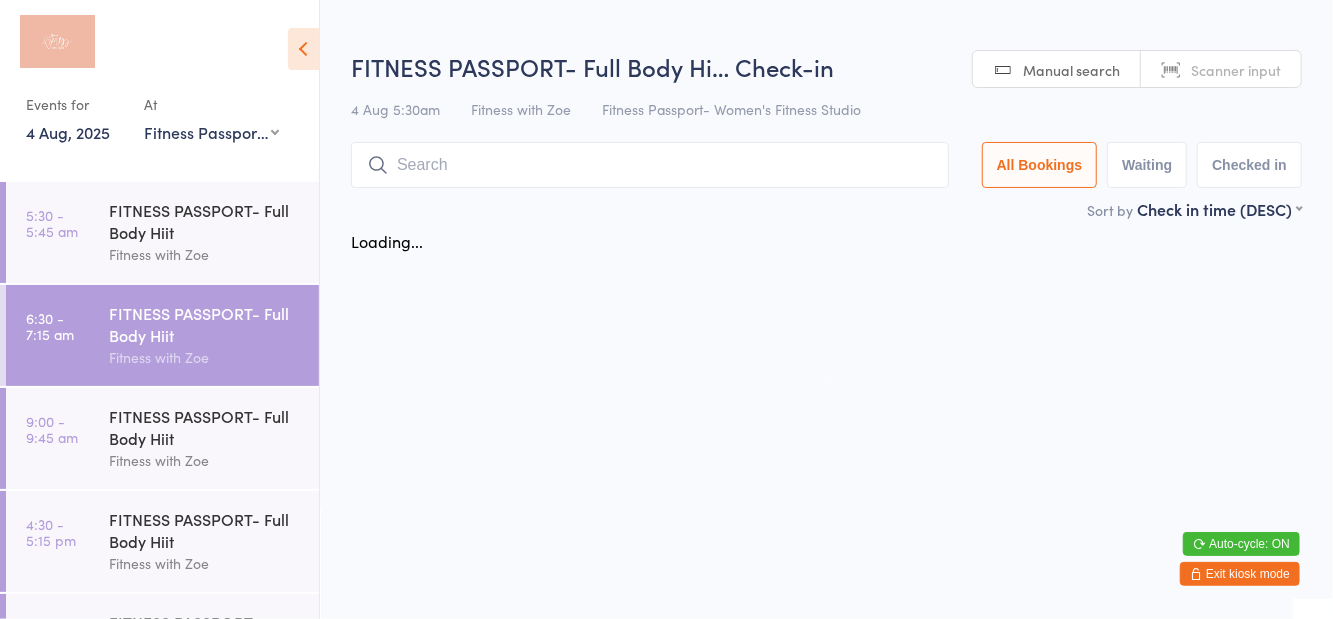 scroll, scrollTop: 0, scrollLeft: 0, axis: both 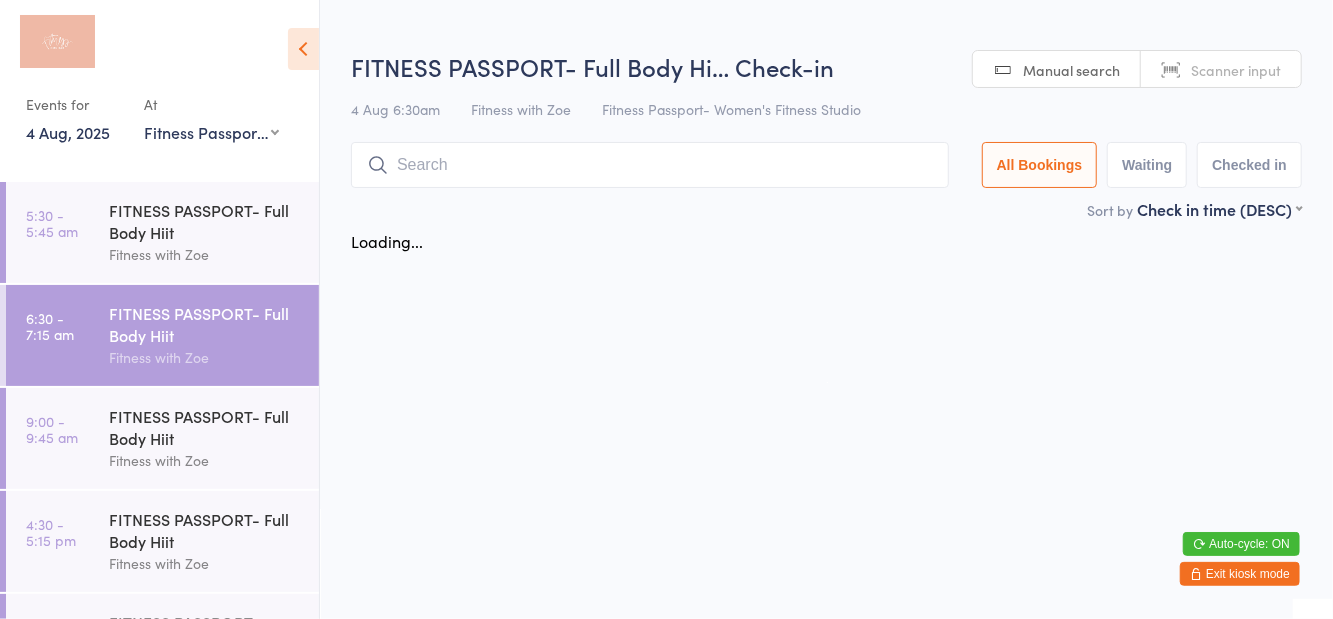 click on "FITNESS PASSPORT- Full Body Hi… Check-in 4 Aug 6:30am  Fitness with Zoe  Fitness Passport- Women's Fitness Studio  Manual search Scanner input All Bookings Waiting  Checked in" at bounding box center [826, 124] 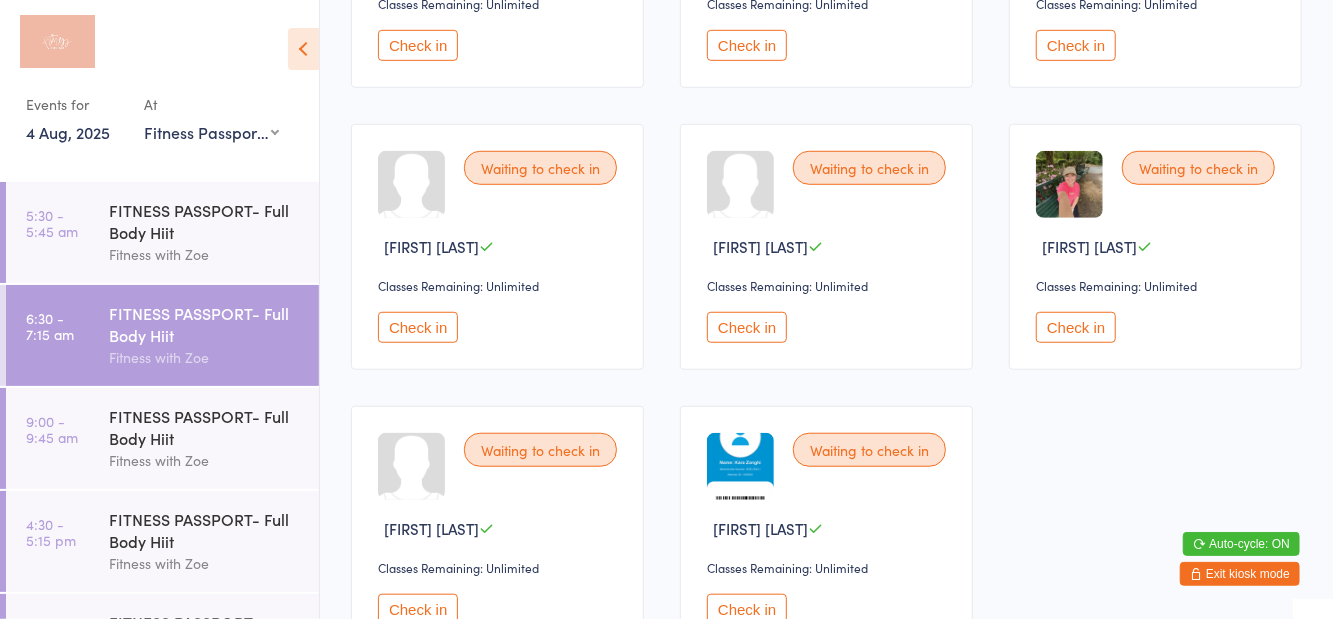 scroll, scrollTop: 751, scrollLeft: 0, axis: vertical 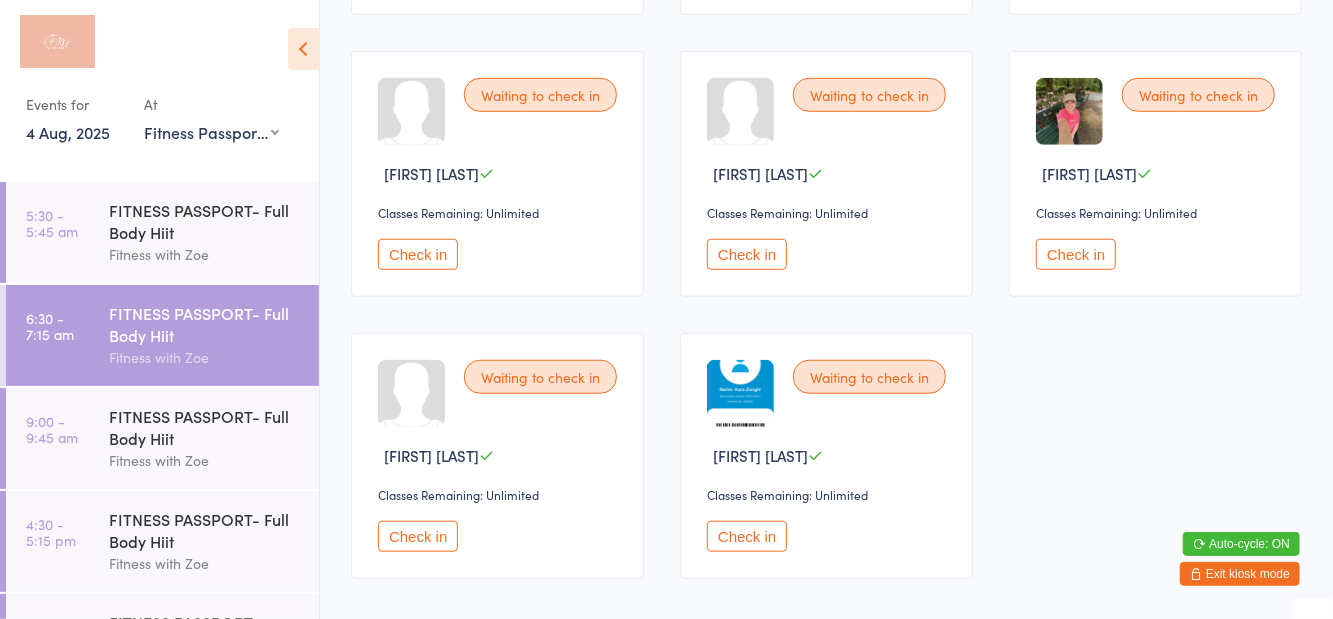 click on "FITNESS PASSPORT- Full Body Hiit" at bounding box center (205, 530) 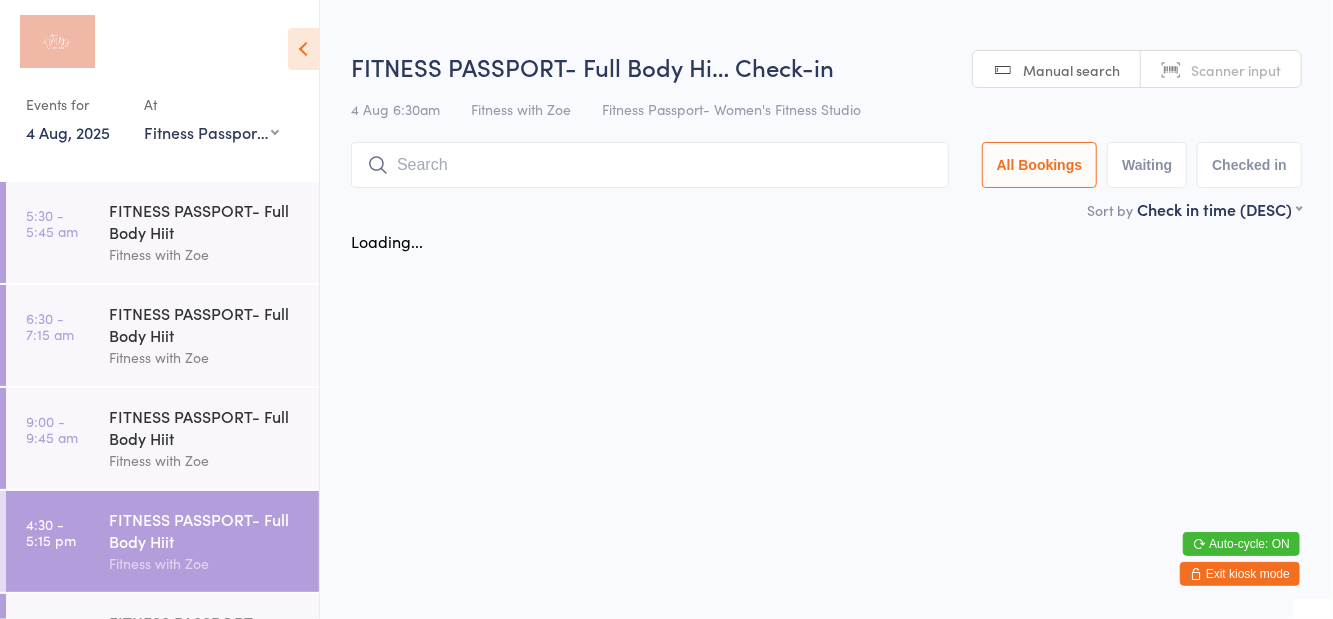 scroll, scrollTop: 0, scrollLeft: 0, axis: both 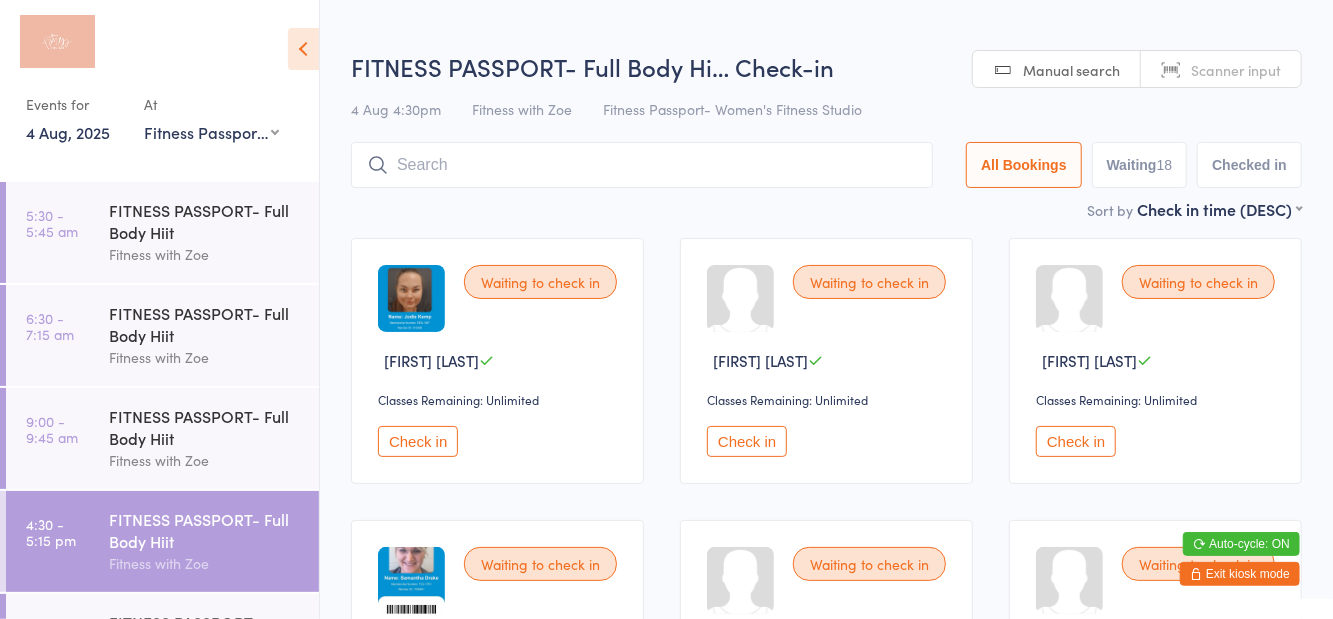 click on "FITNESS PASSPORT- Full Body Hi… Check-in 4 Aug 4:30pm  Fitness with Zoe  Fitness Passport- Women's Fitness Studio  Manual search Scanner input All Bookings Waiting  18 Checked in" at bounding box center [826, 124] 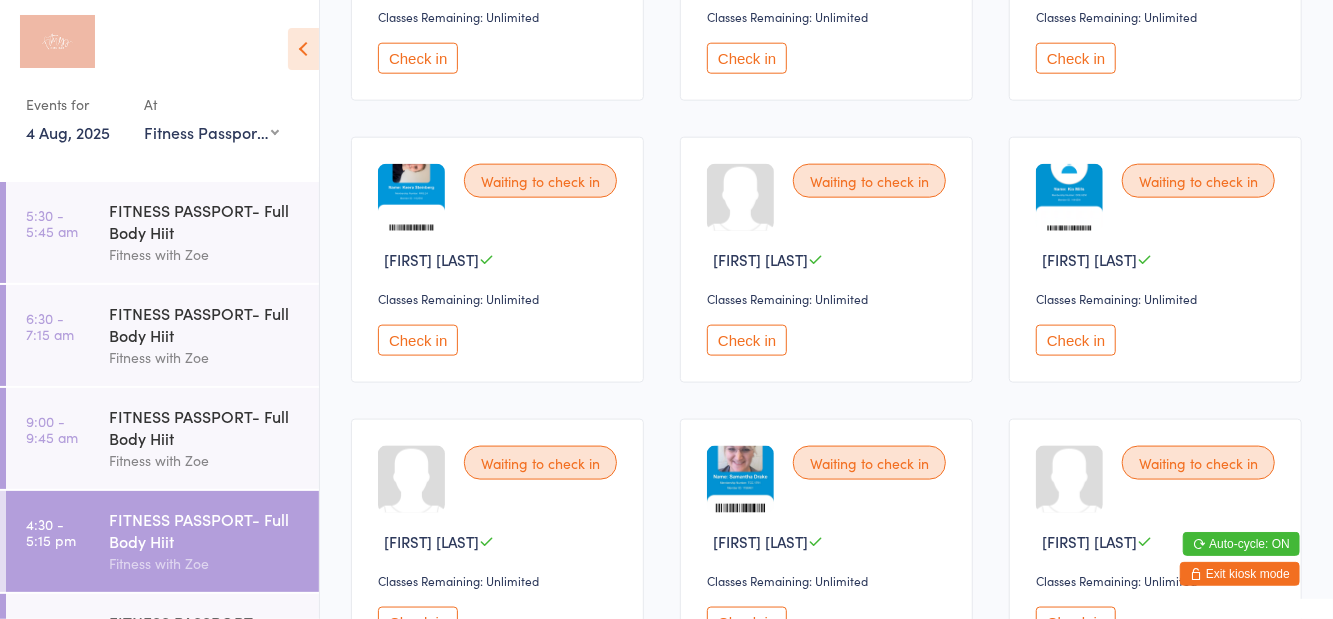 scroll, scrollTop: 1313, scrollLeft: 0, axis: vertical 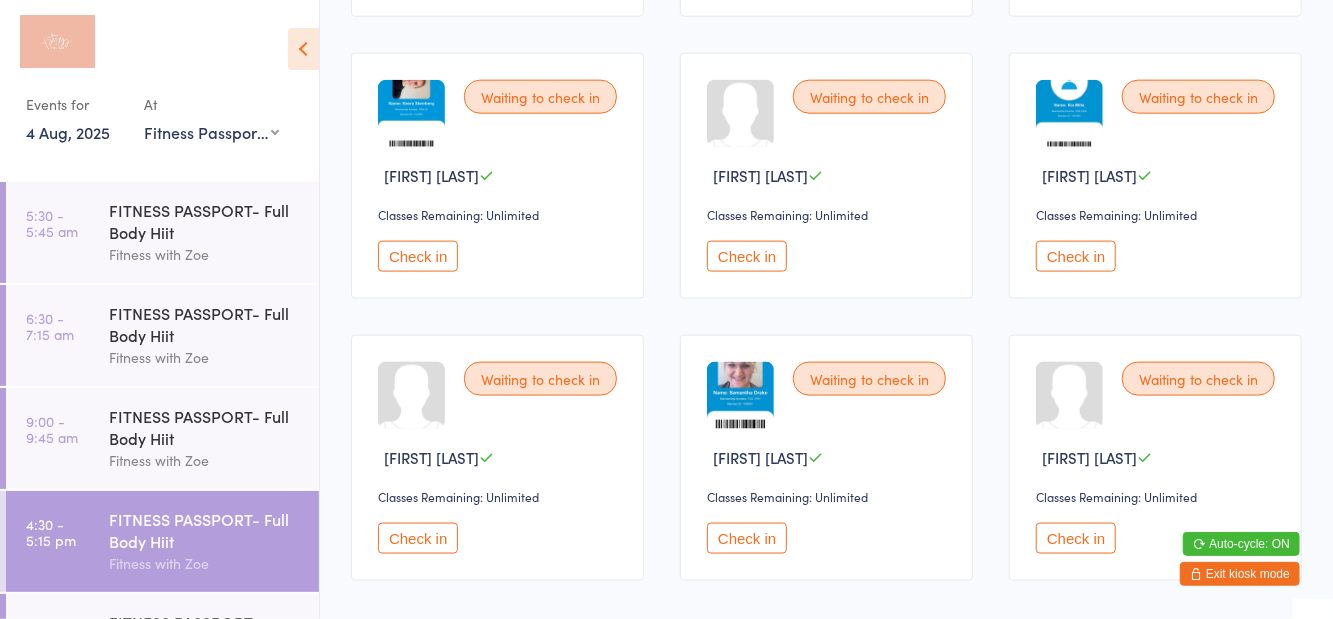 click on "FITNESS PASSPORT- Full Body Hiit" at bounding box center (205, 221) 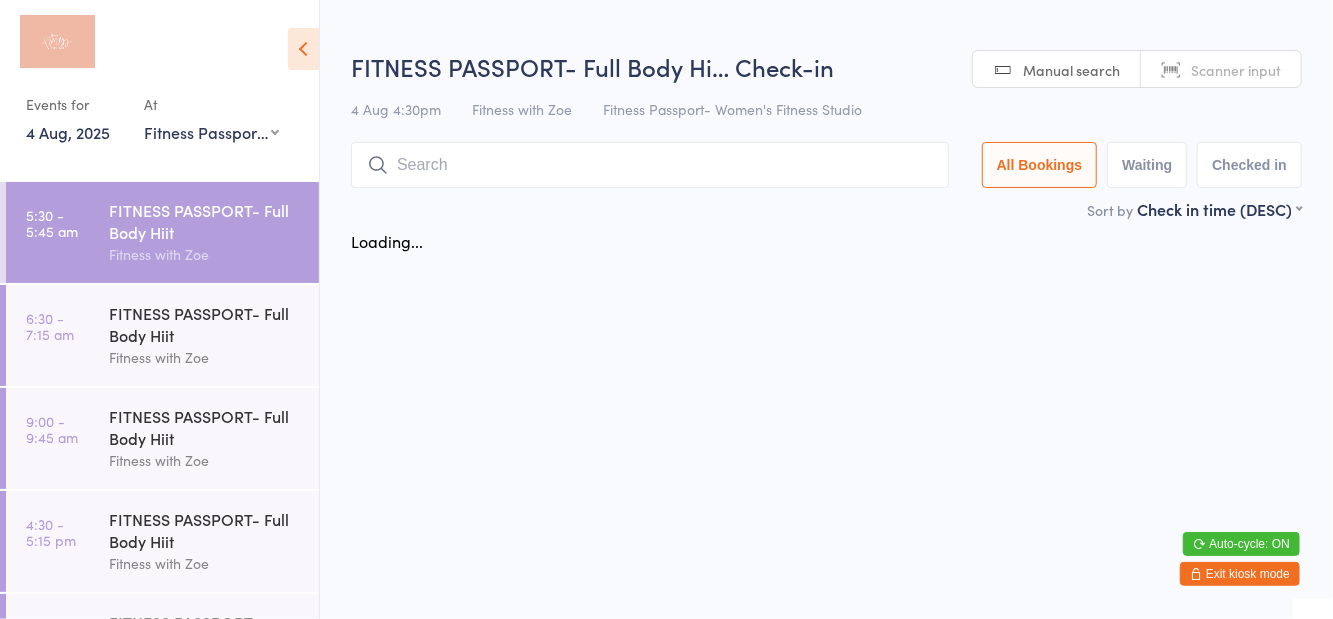 click at bounding box center (303, 49) 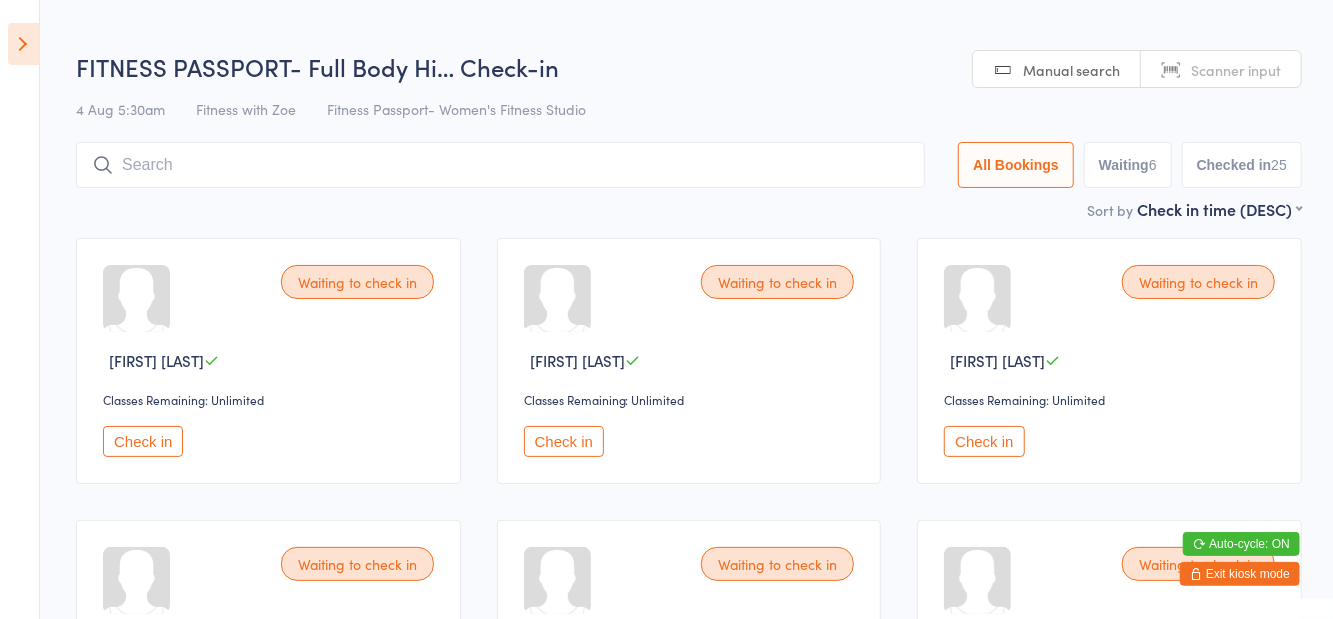 click on "Waiting  6" at bounding box center [1128, 165] 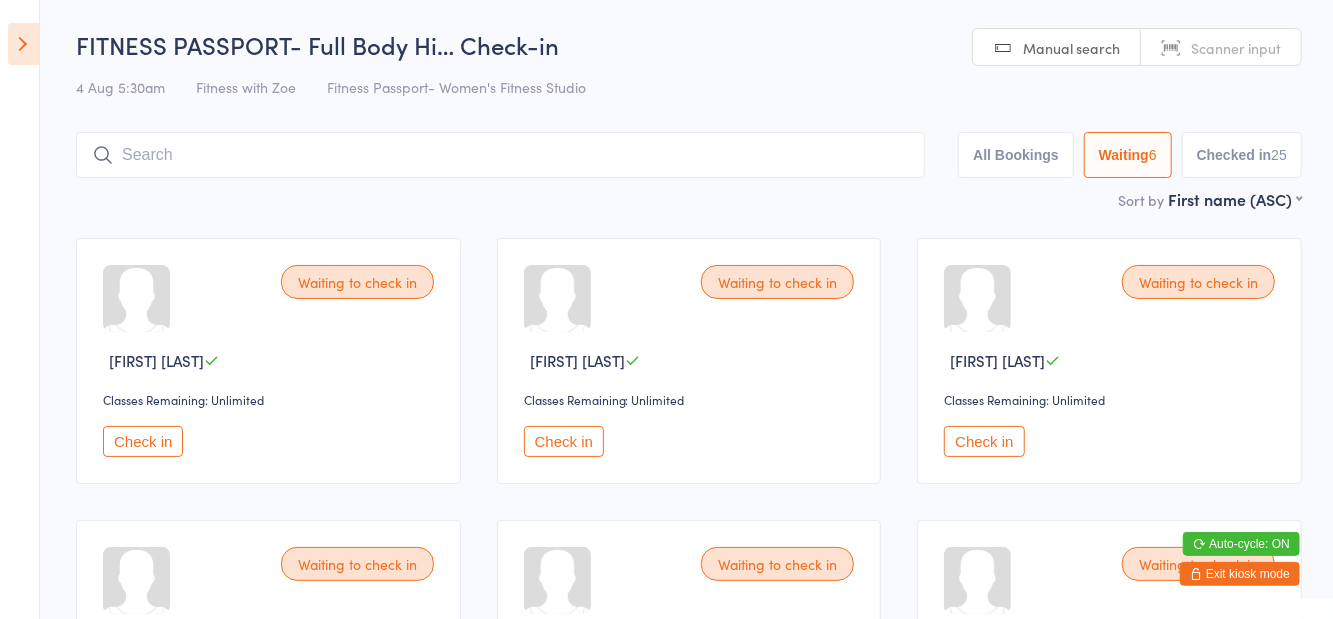 click at bounding box center (23, 44) 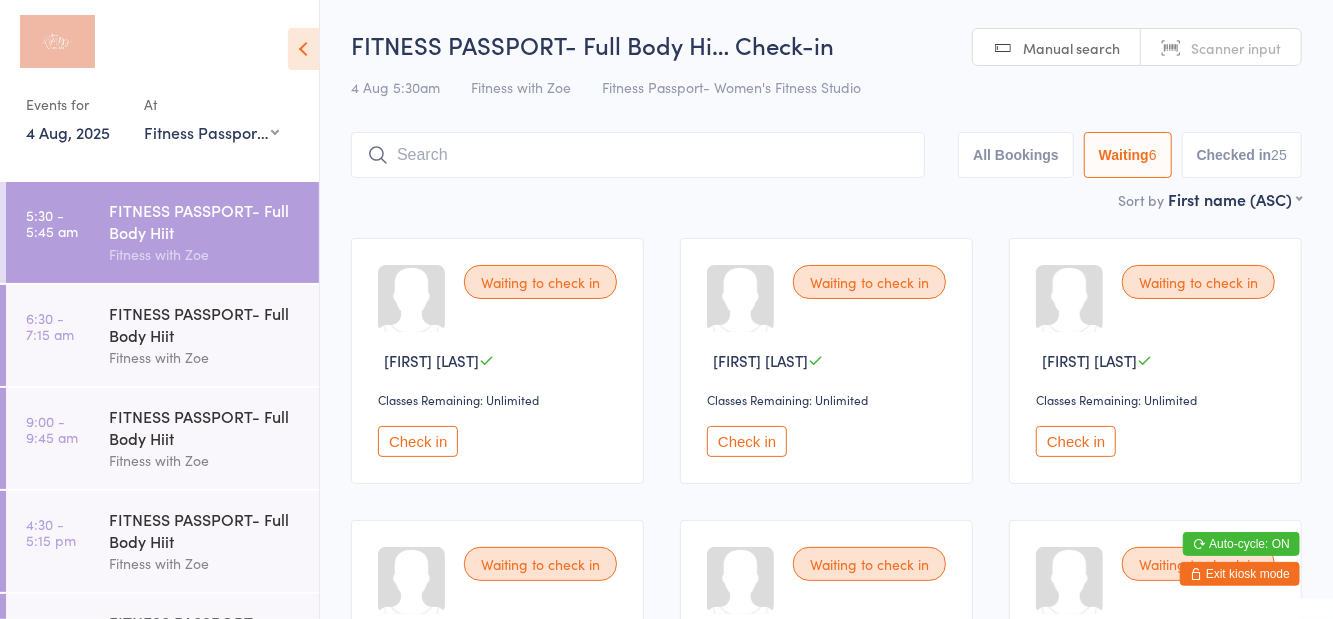 click on "FITNESS PASSPORT- Full Body Hiit" at bounding box center (205, 324) 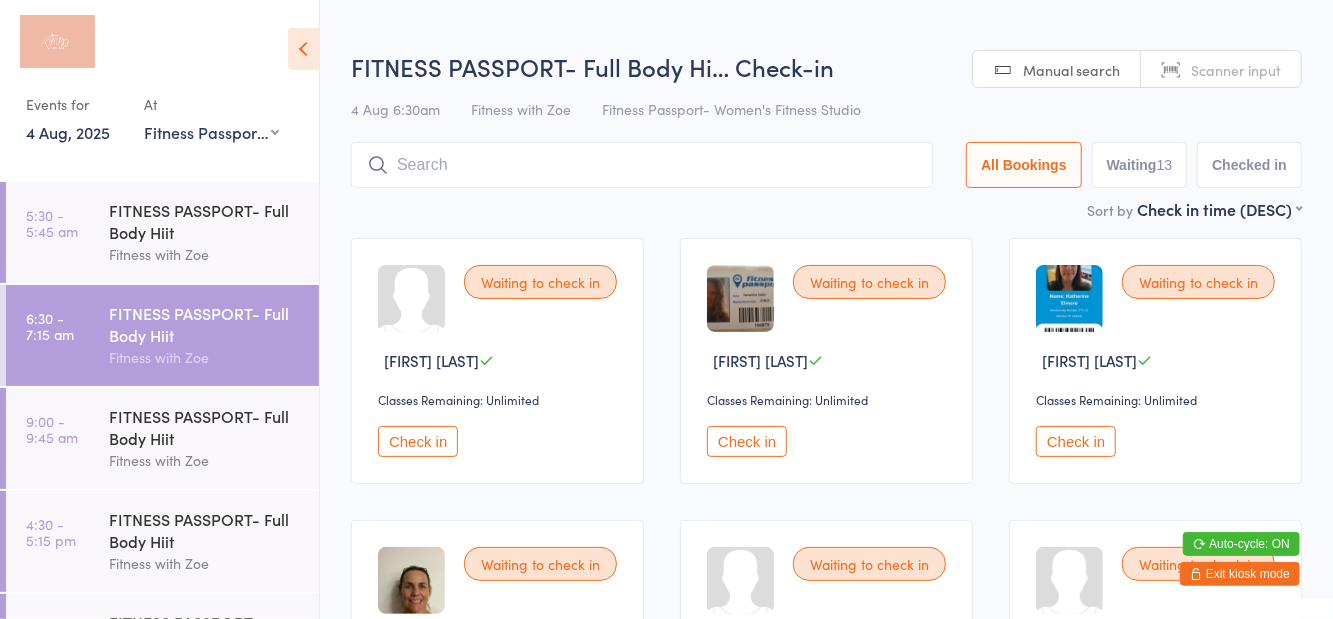 click at bounding box center (303, 49) 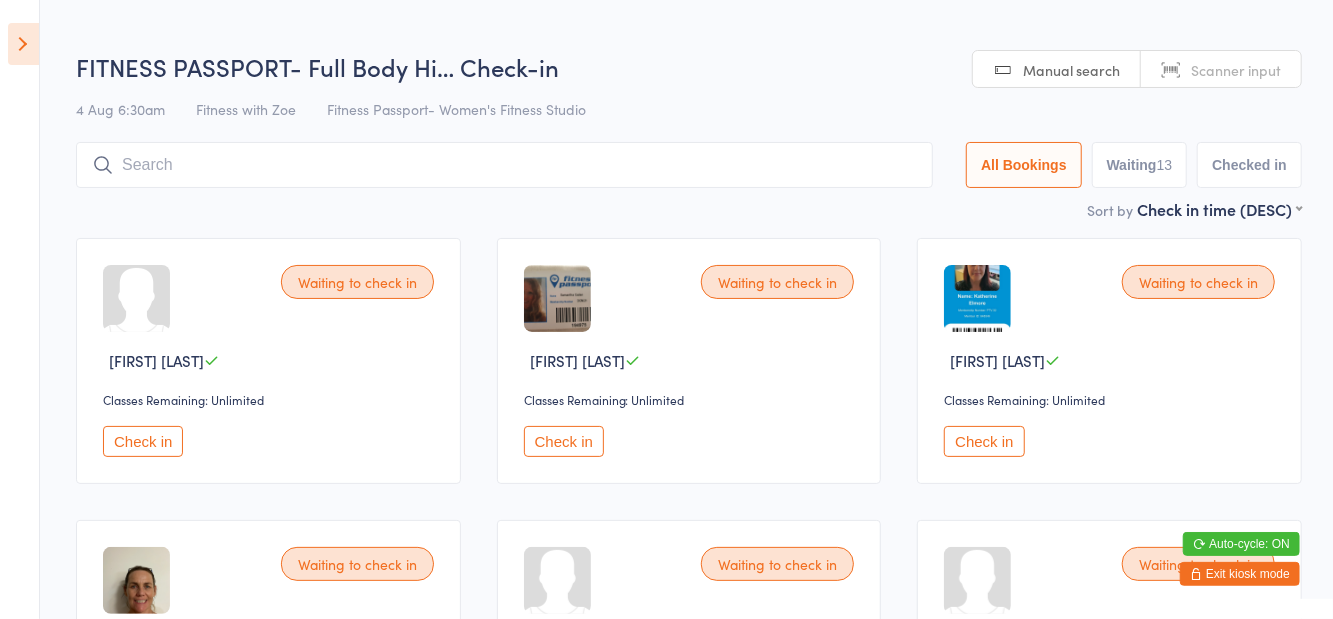 click on "Waiting  13" at bounding box center (1140, 165) 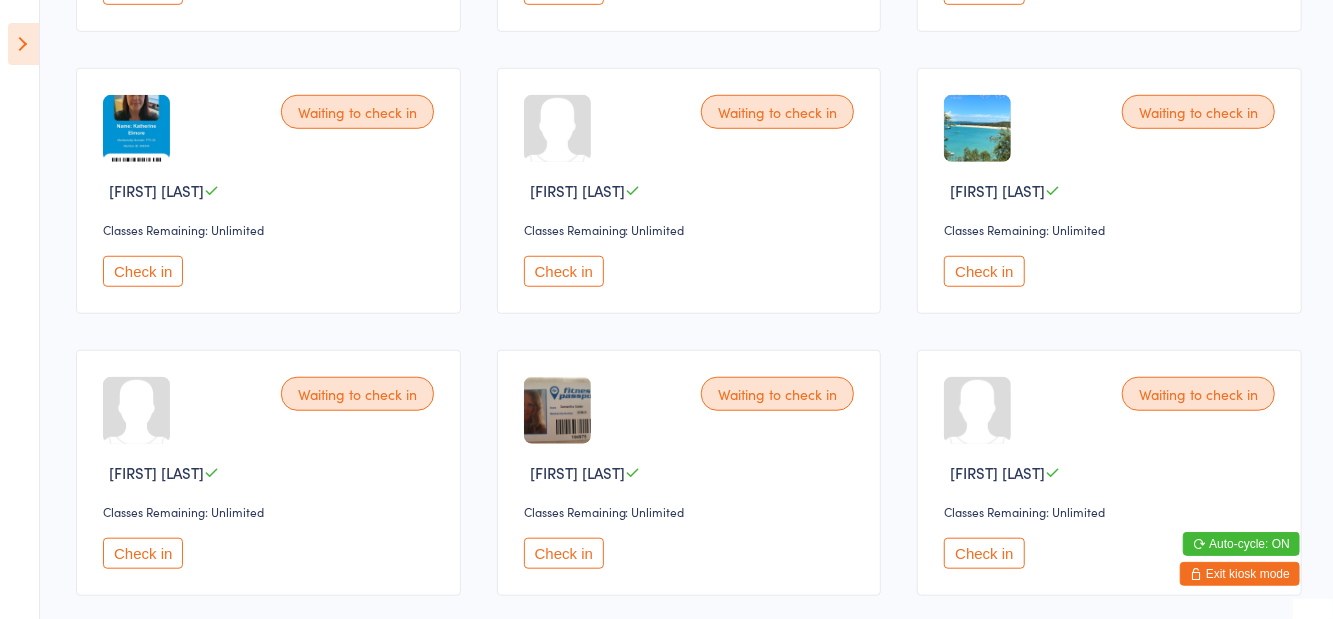 scroll, scrollTop: 735, scrollLeft: 0, axis: vertical 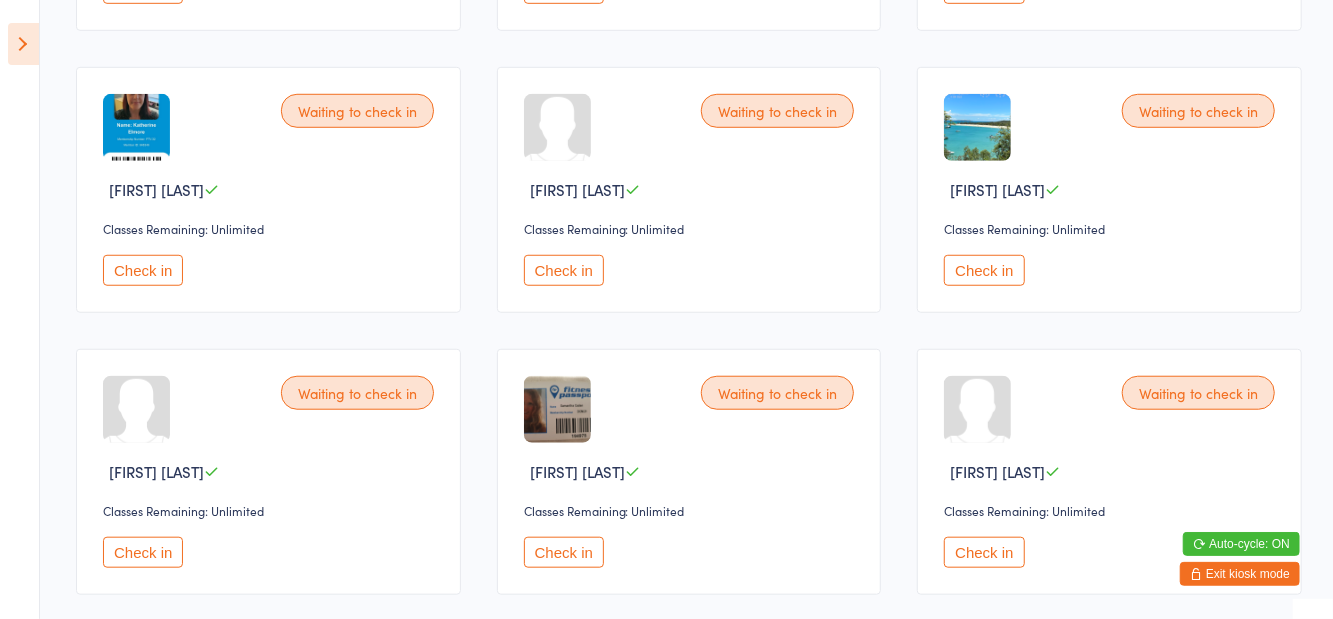click on "Check in" at bounding box center [984, 270] 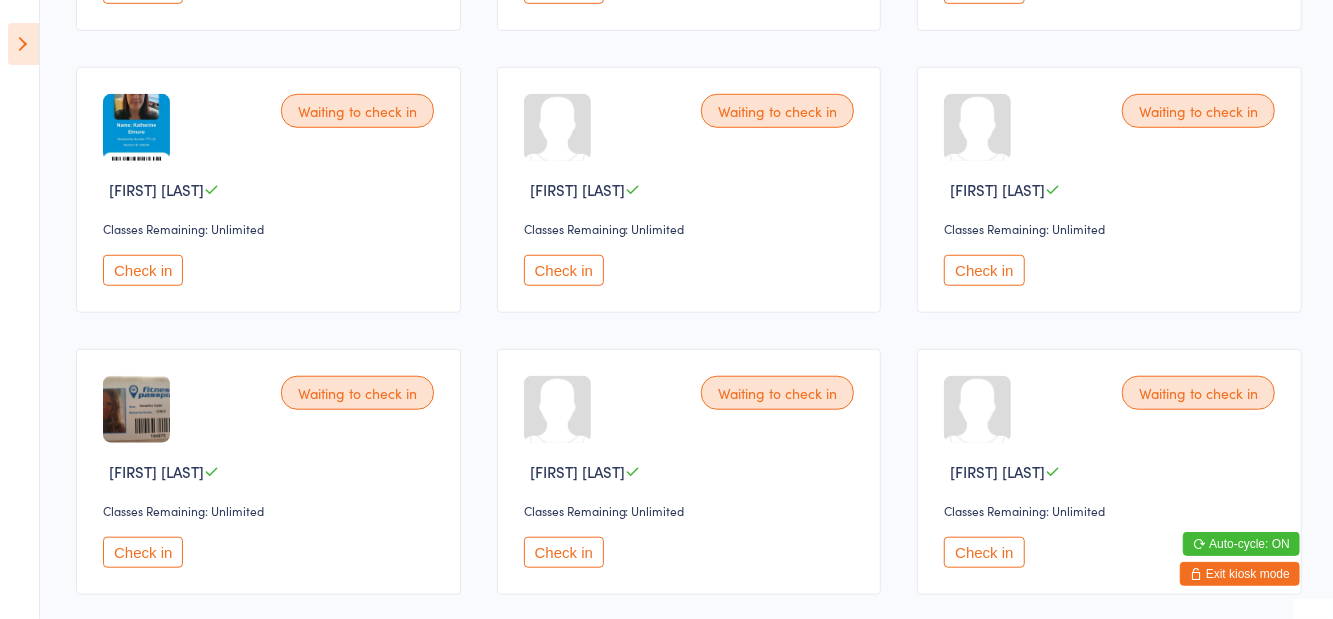 click on "Check in" at bounding box center (564, 270) 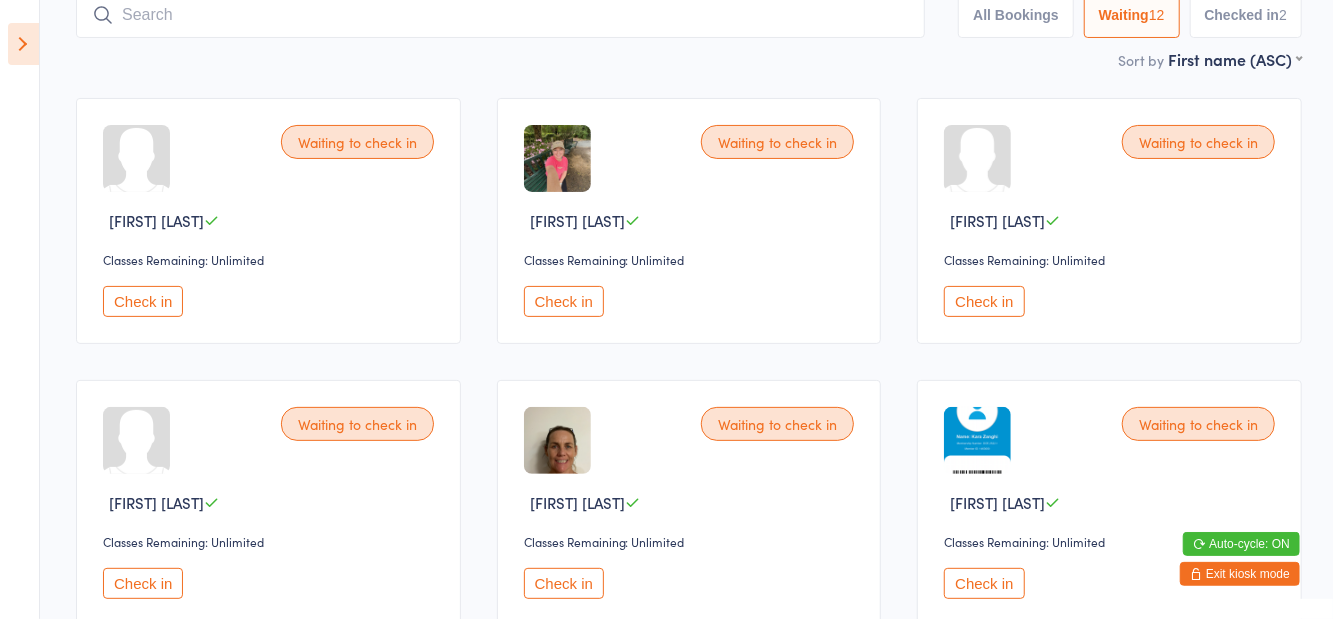 scroll, scrollTop: 147, scrollLeft: 0, axis: vertical 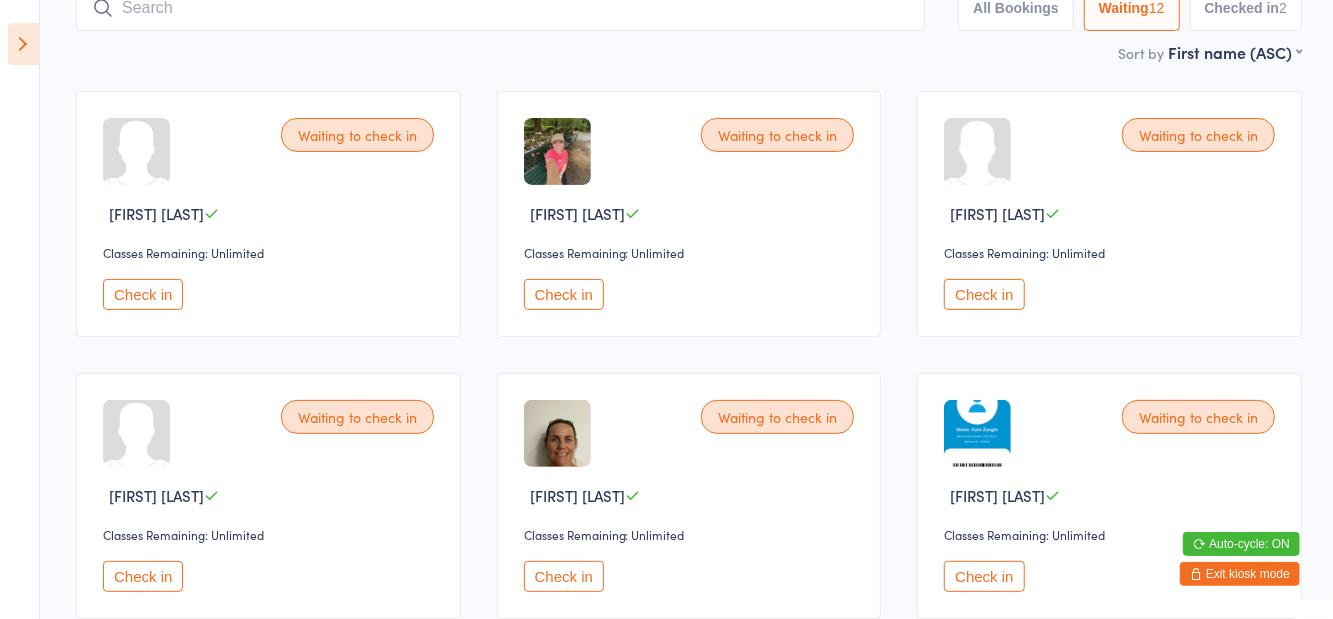 click on "Check in" at bounding box center (564, 576) 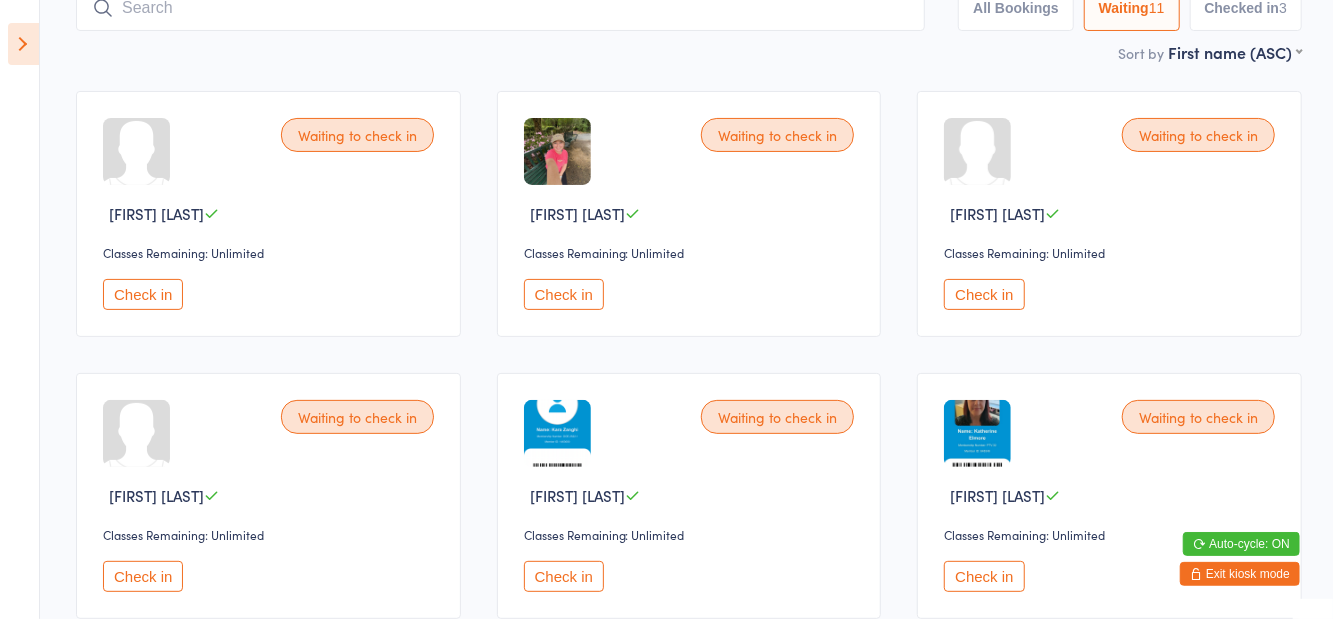 click on "Check in" at bounding box center [984, 294] 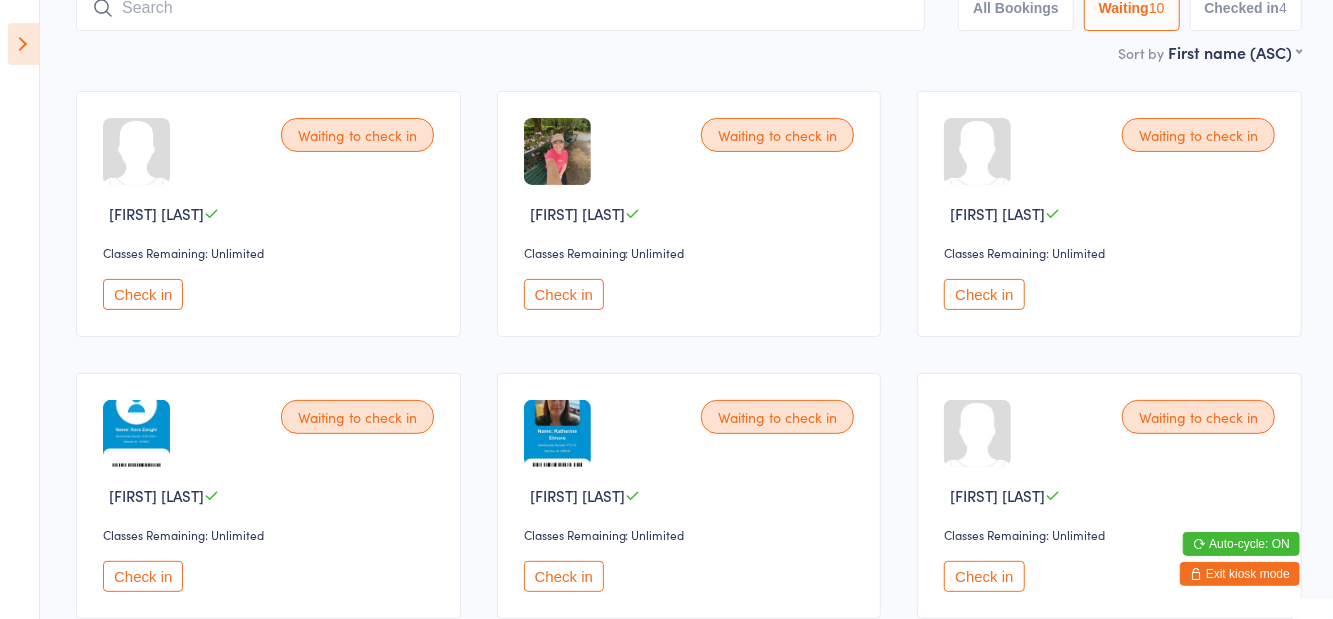 click on "Waiting to check in [FIRST] [LAST]  Classes Remaining: Unlimited   Check in" at bounding box center (689, 214) 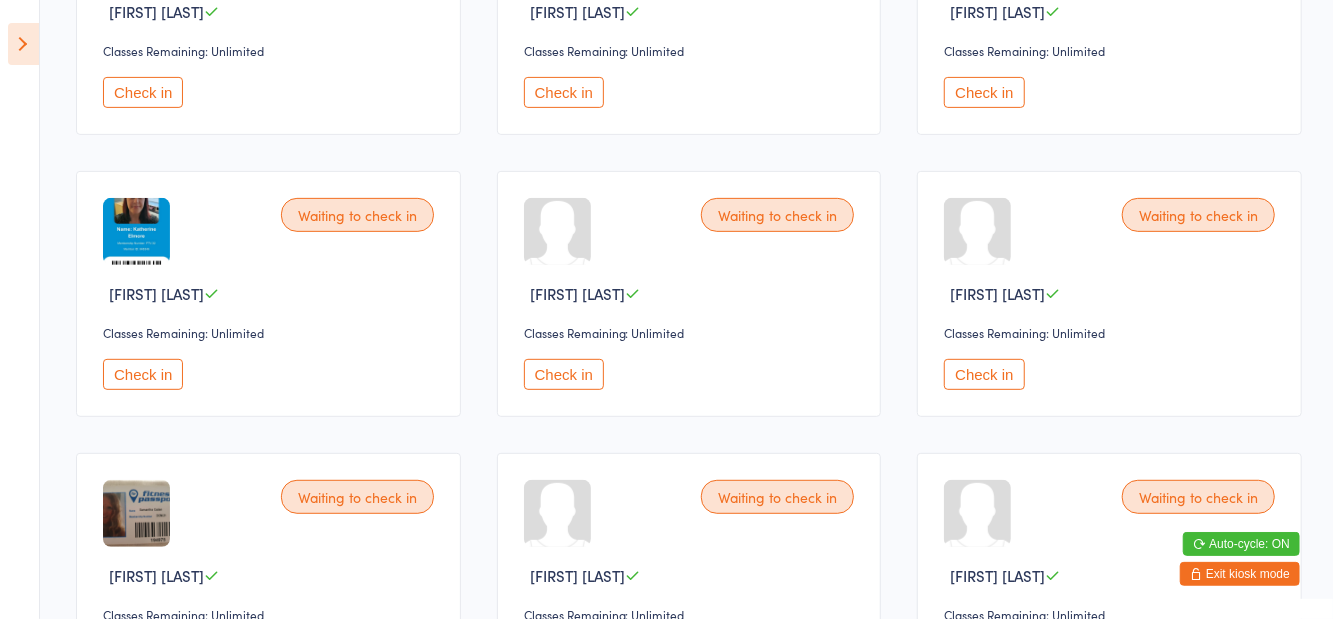 scroll, scrollTop: 0, scrollLeft: 0, axis: both 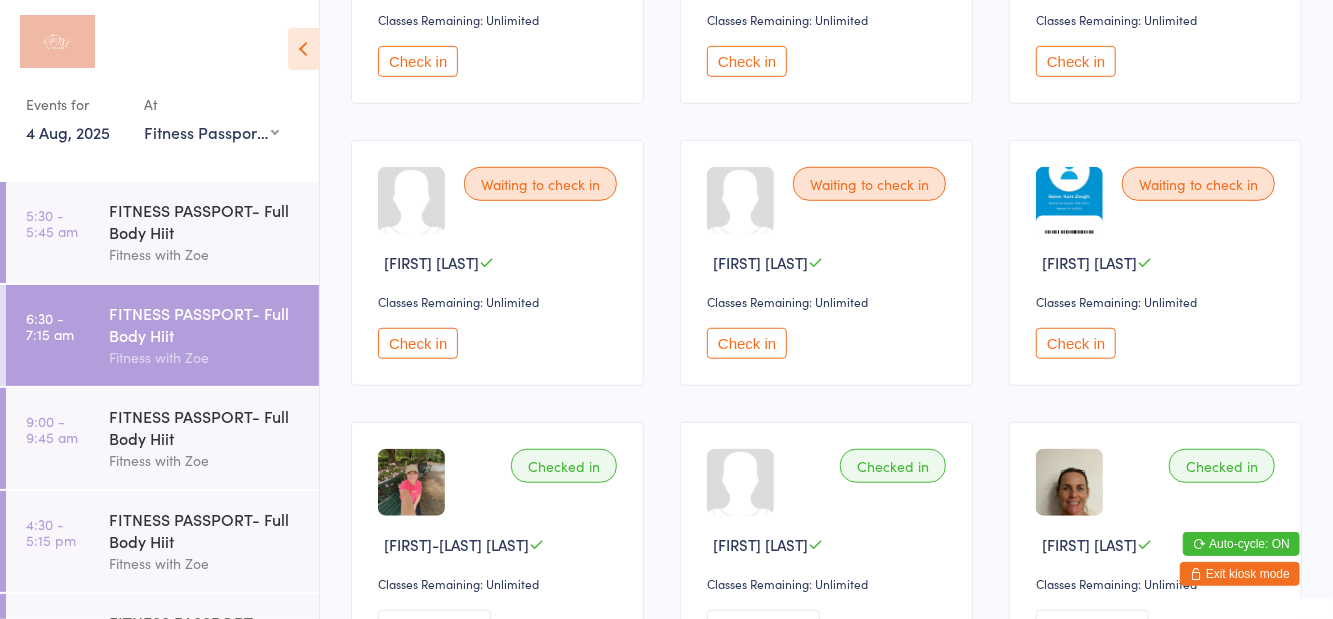 click on "Check in" at bounding box center (747, 343) 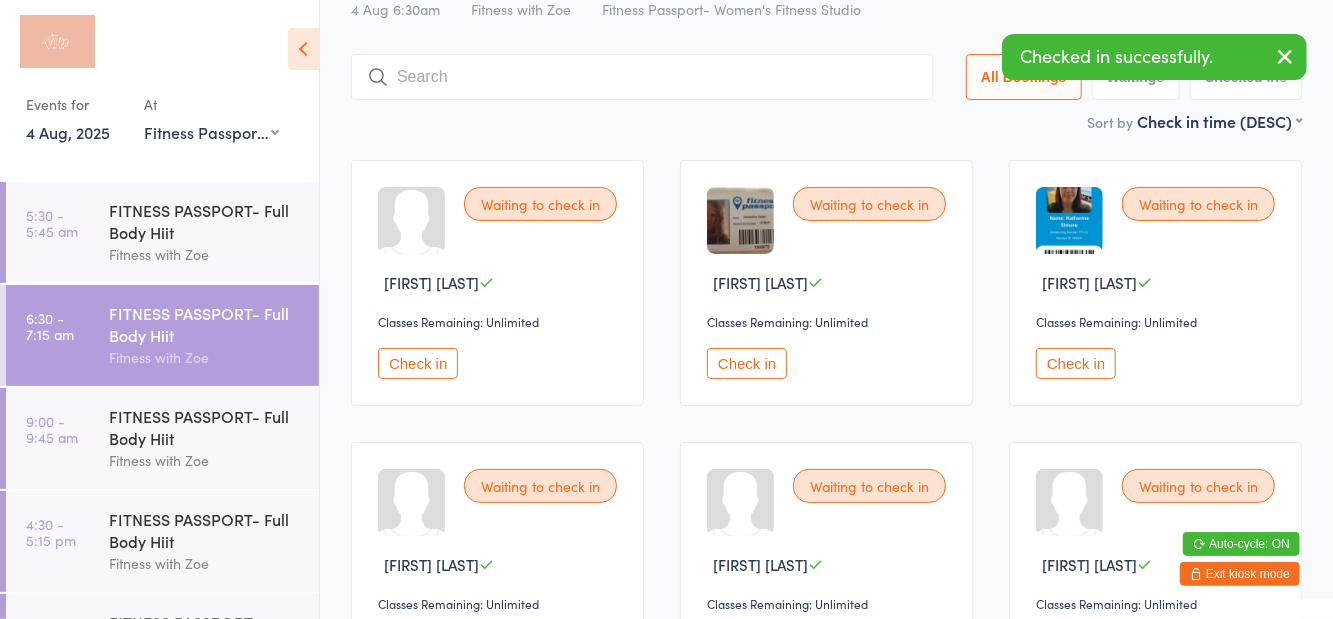 scroll, scrollTop: 72, scrollLeft: 0, axis: vertical 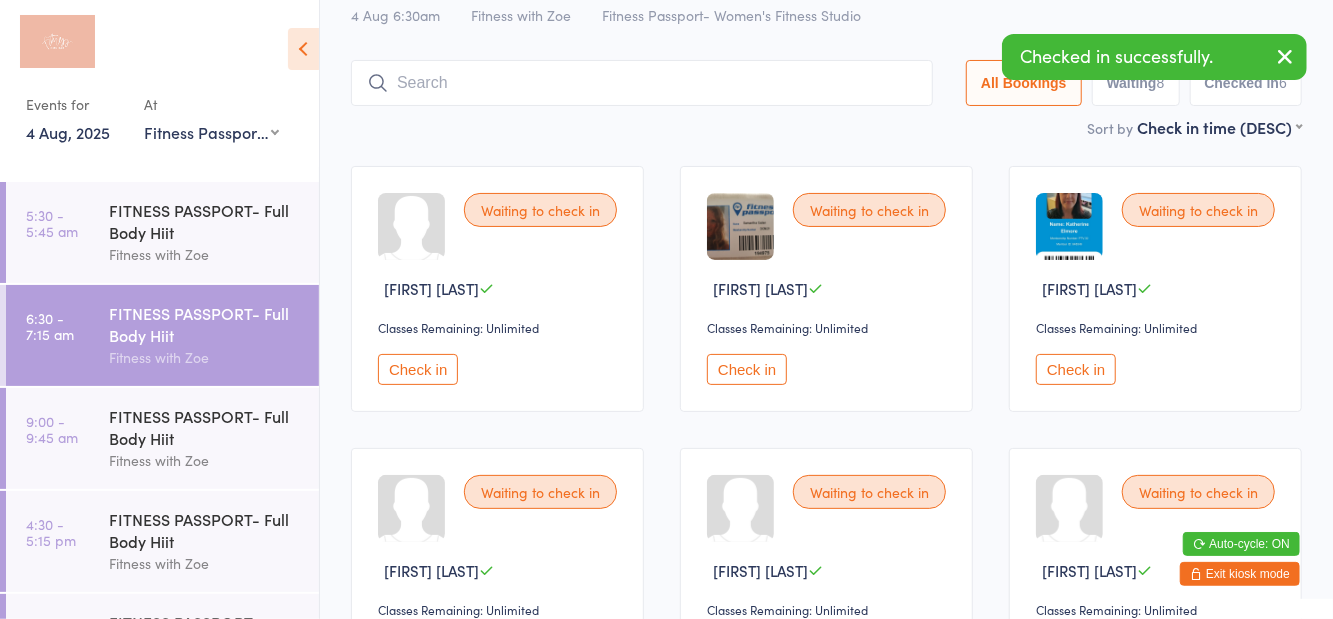 click on "Waiting  8" at bounding box center (1136, 83) 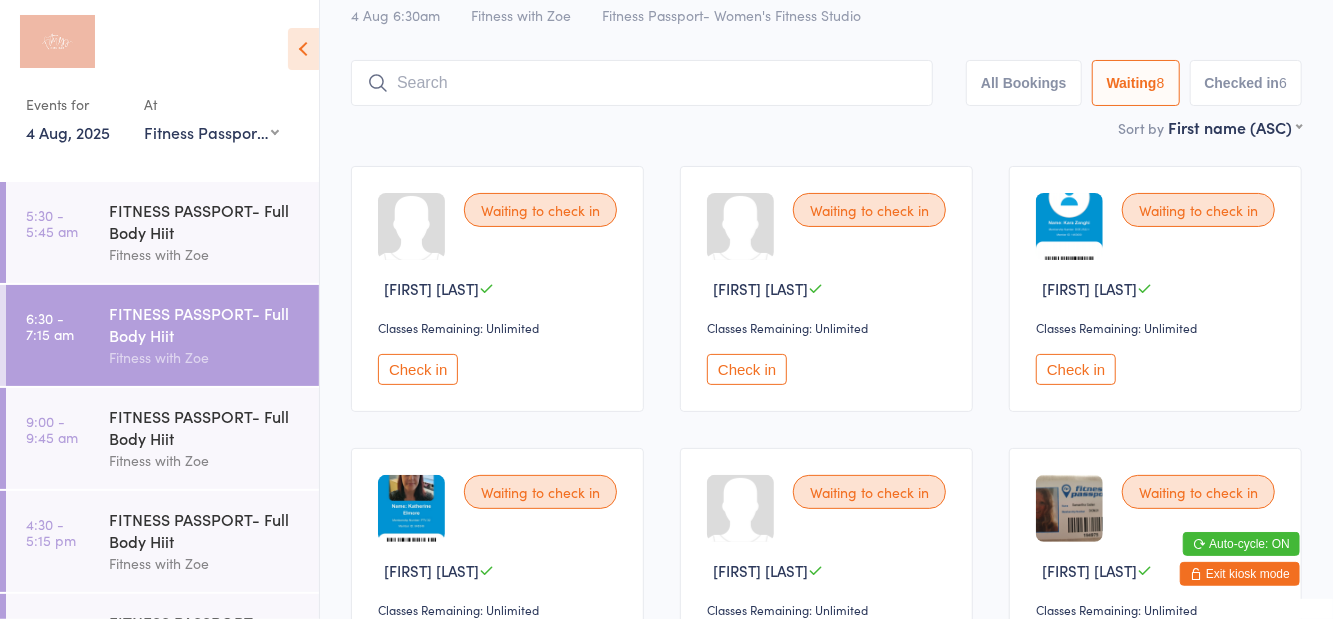 click at bounding box center (642, 83) 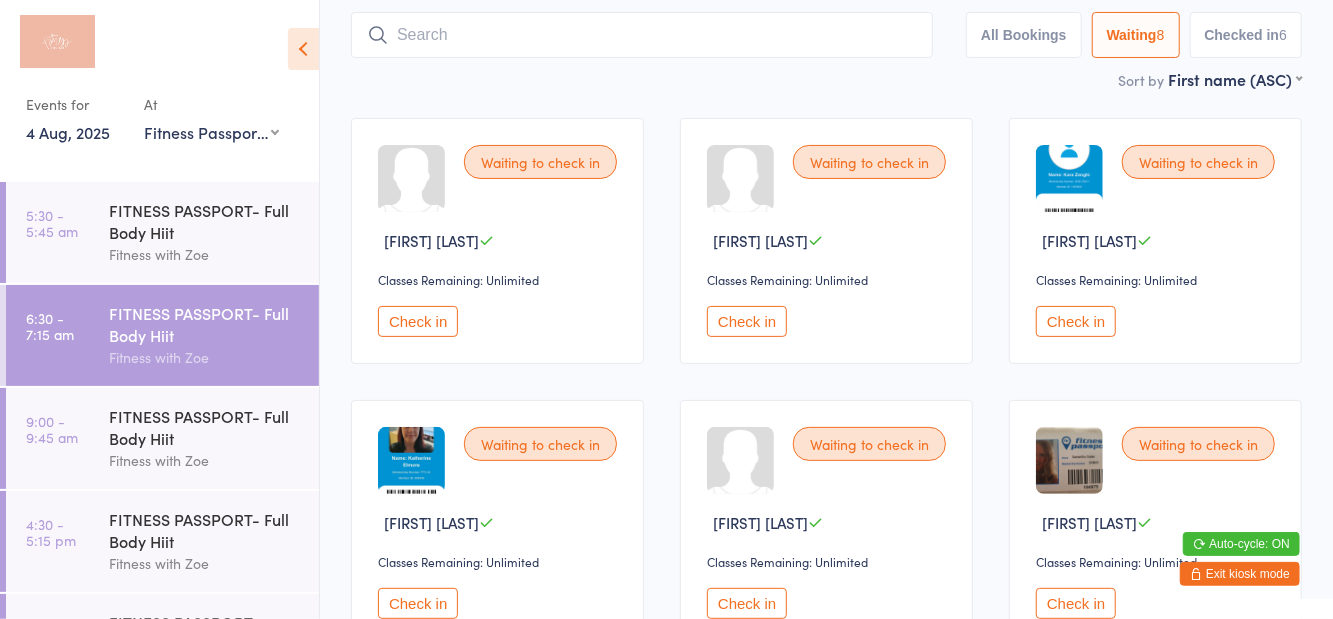 scroll, scrollTop: 132, scrollLeft: 0, axis: vertical 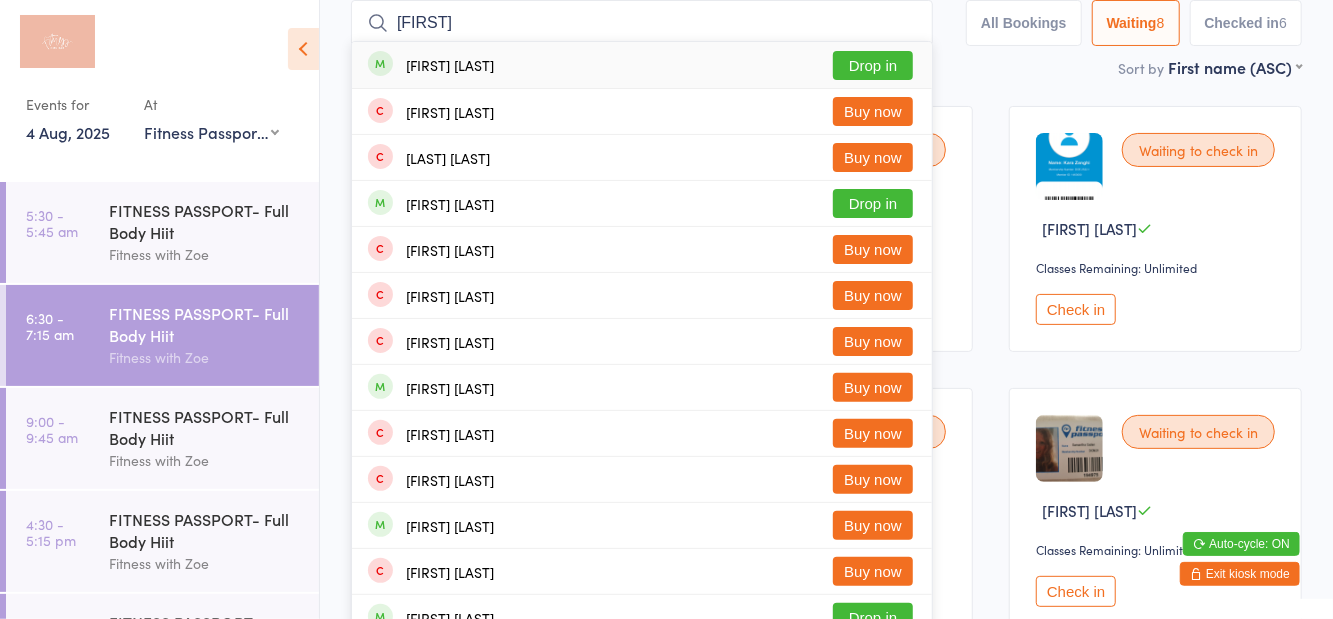 type on "Laksh" 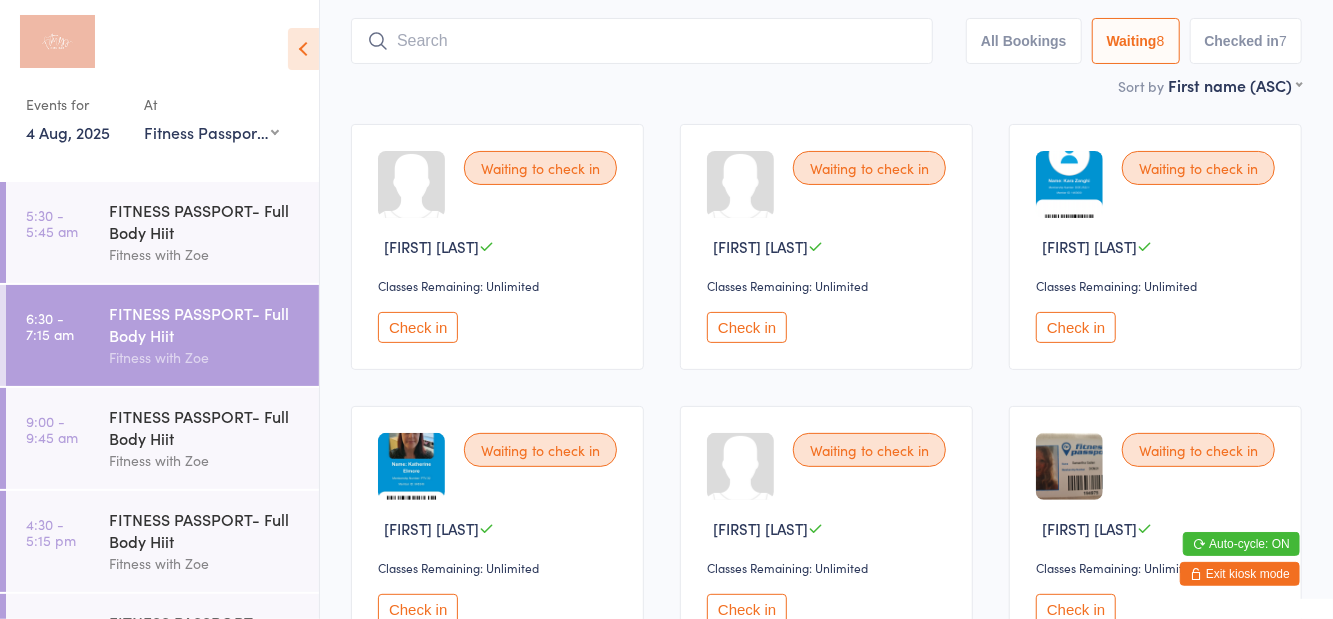 scroll, scrollTop: 55, scrollLeft: 0, axis: vertical 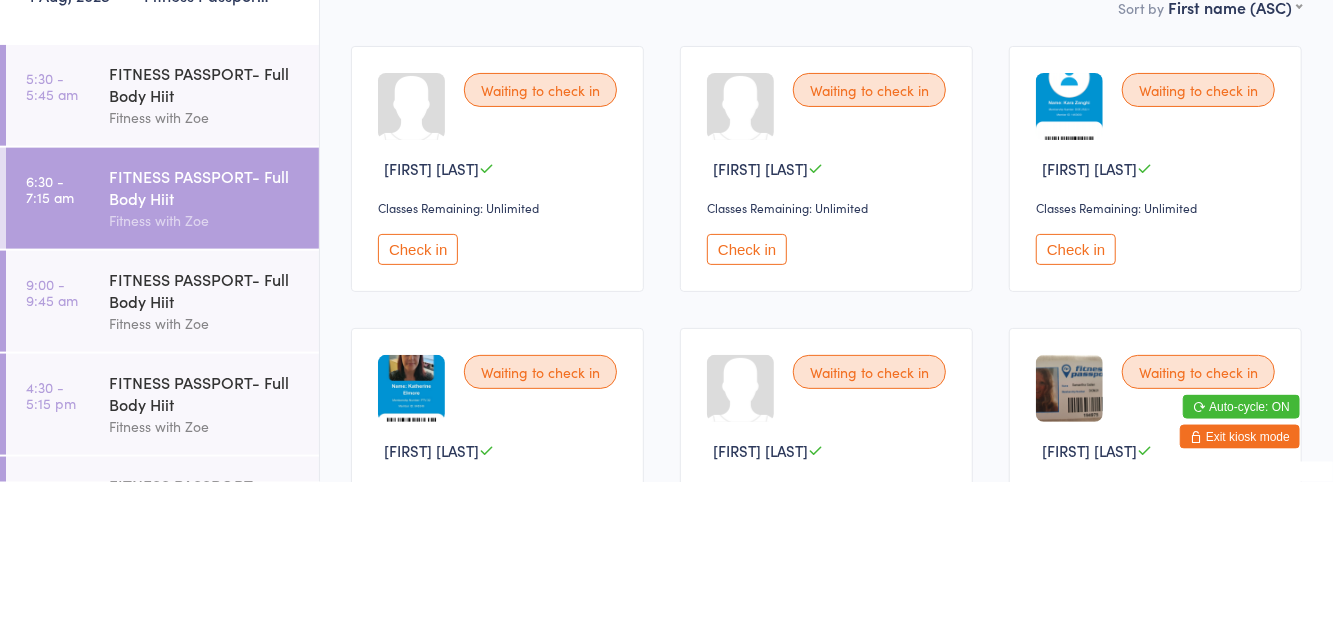 click on "FITNESS PASSPORT- Full Body Hi… Check-in 4 Aug 6:30am  Fitness with Zoe  Fitness Passport- Women's Fitness Studio  Manual search Scanner input All Bookings Waiting  8 Checked in  7 Sort by   First name (ASC) First name (ASC) First name (DESC) Last name (ASC) Last name (DESC) Waiting to check in Caitlin Maloney  Classes Remaining: Unlimited   Check in Waiting to check in Emily King  Classes Remaining: Unlimited   Check in Waiting to check in Kara Zanghi  Classes Remaining: Unlimited   Check in Waiting to check in Kate Elmore  Classes Remaining: Unlimited   Check in Waiting to check in Niskarski Bell  Classes Remaining: Unlimited   Check in Waiting to check in Samantha Caden  Classes Remaining: Unlimited   Check in Waiting to check in Sunni Roberts  Classes Remaining: Unlimited   Check in Waiting to check in Waceke Njoroge  Classes Remaining: Unlimited   Check in" at bounding box center [826, 492] 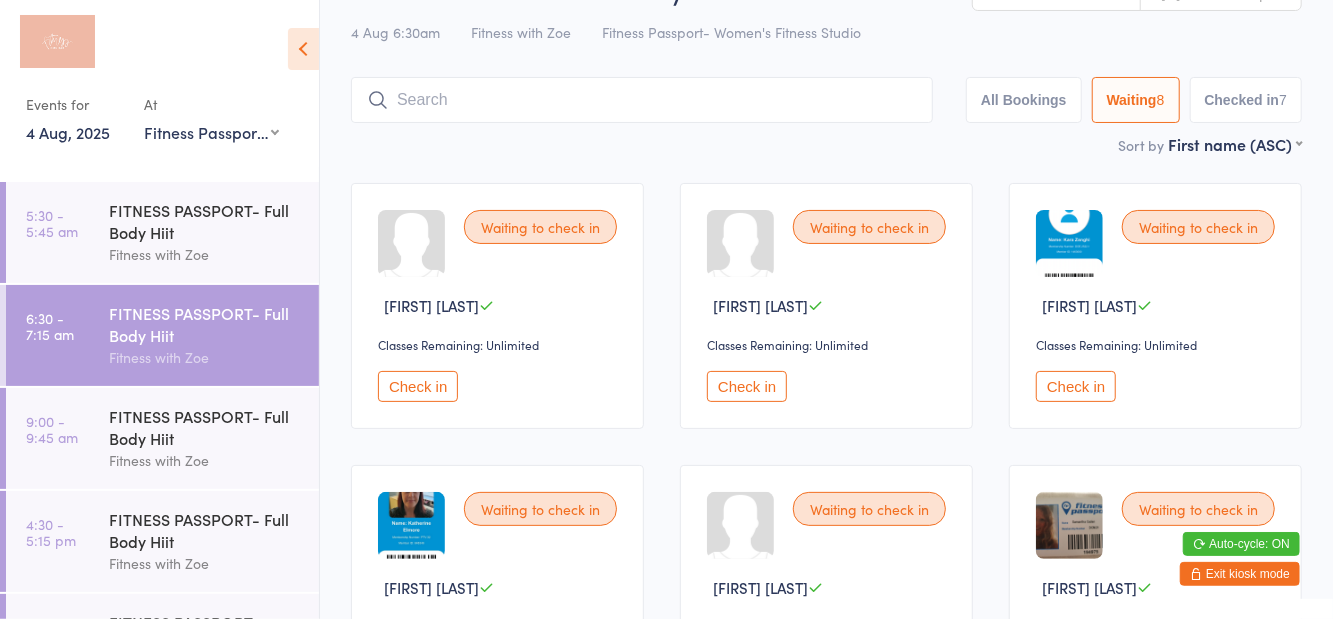 click on "Check in" at bounding box center (747, 386) 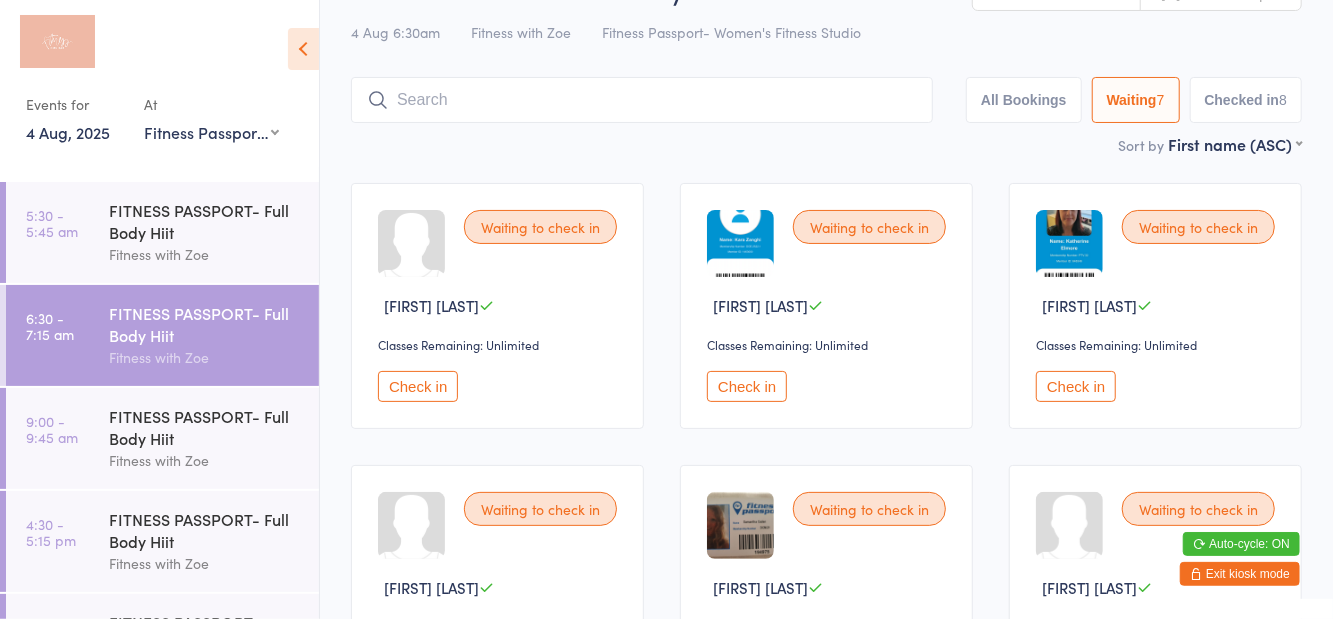 click on "Check in" at bounding box center [1076, 386] 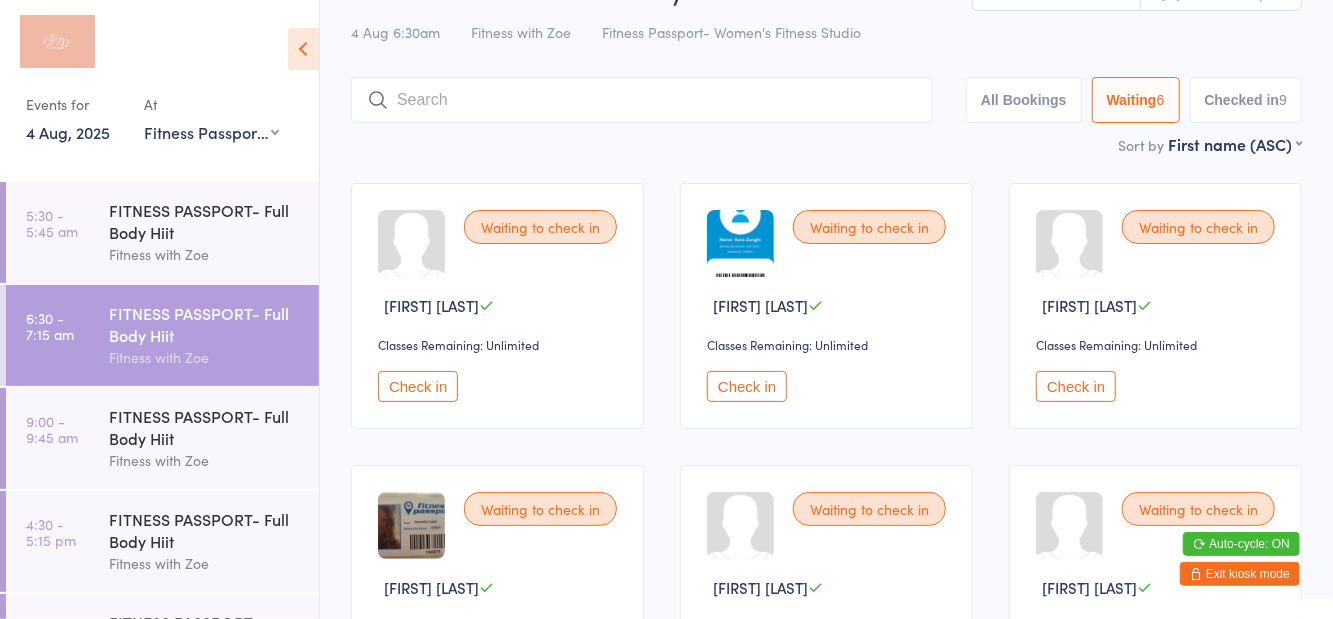 click on "Fitness with Zoe" at bounding box center (205, 357) 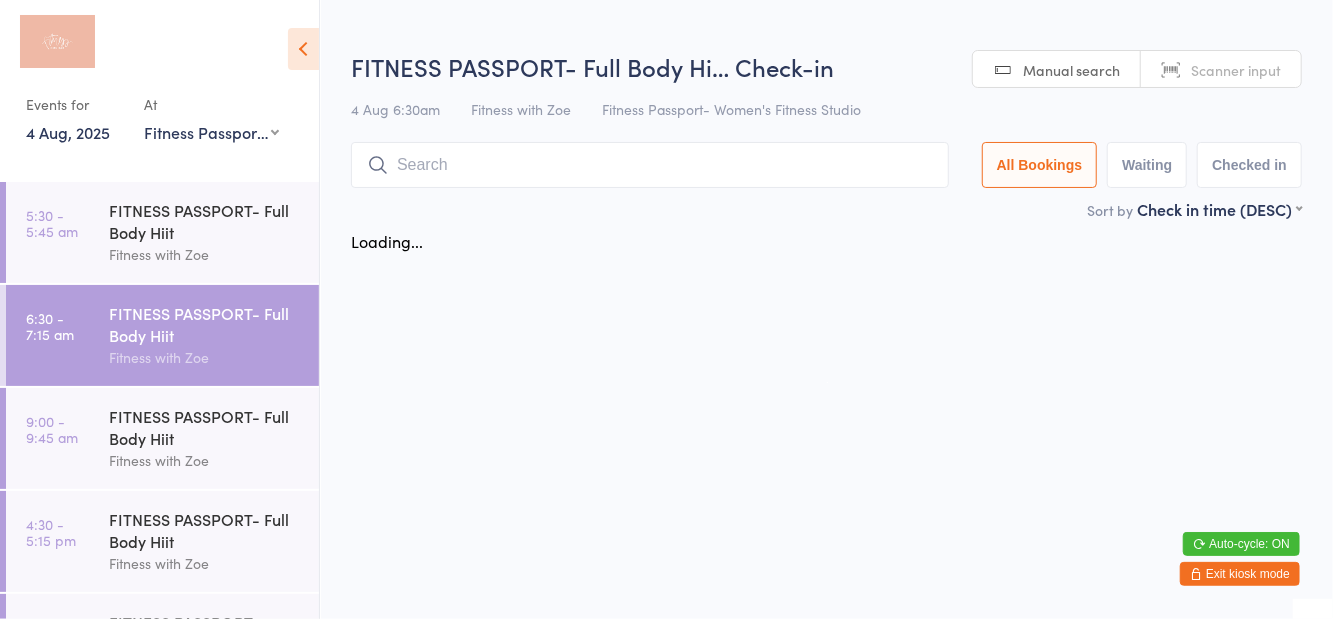 scroll, scrollTop: 0, scrollLeft: 0, axis: both 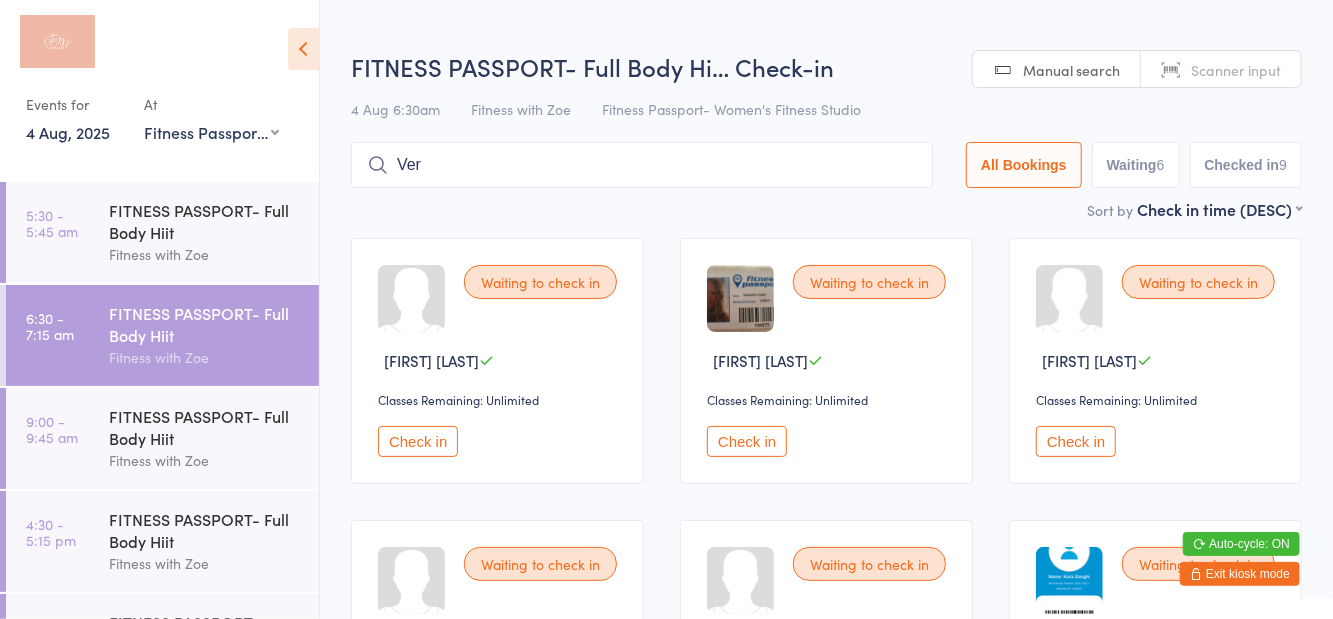 type on "Veronica Donohue" 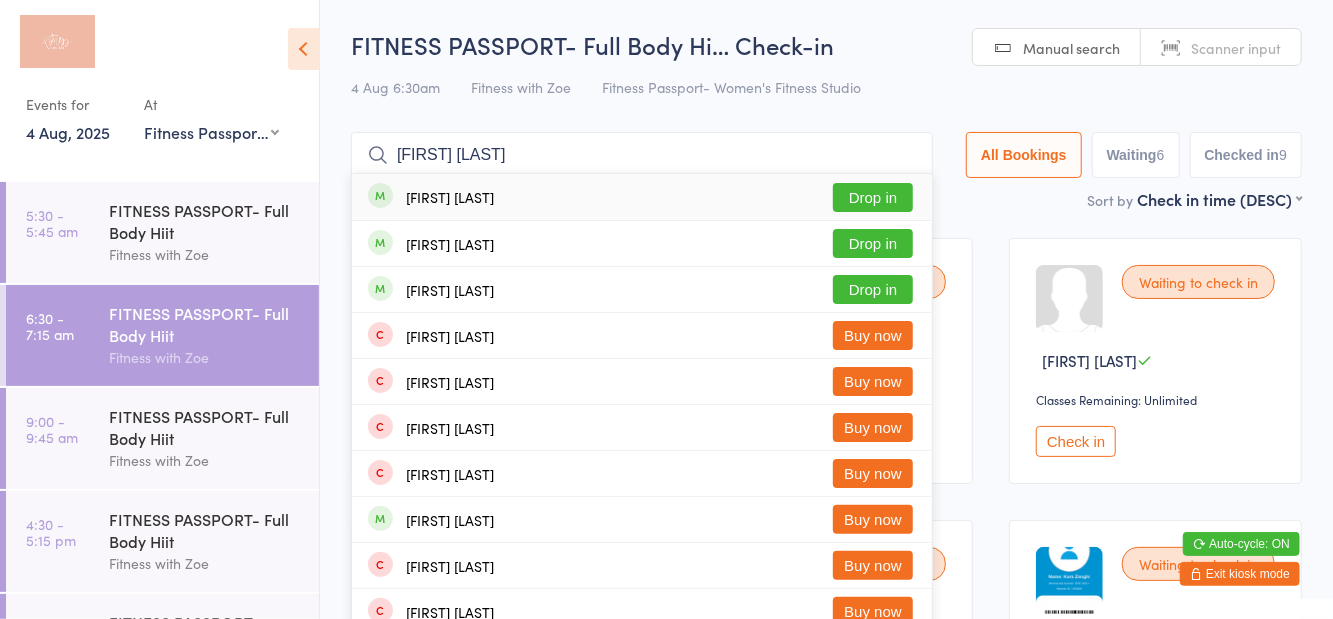 click on "Drop in" at bounding box center (873, 197) 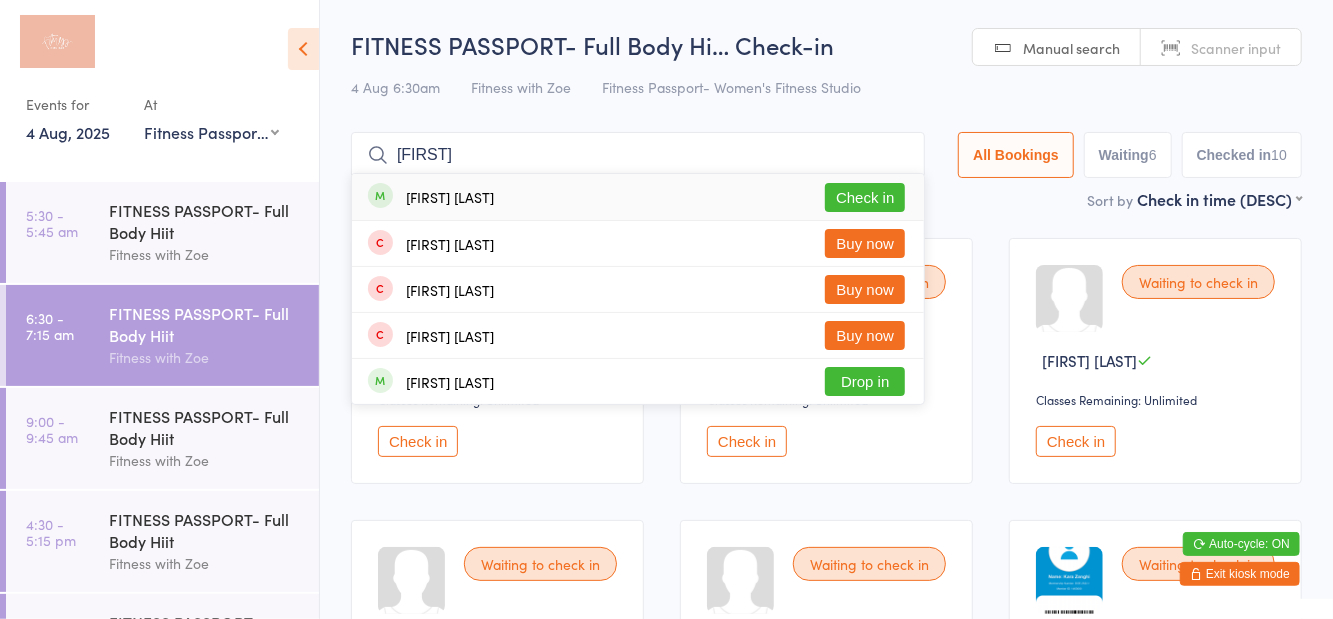 type on "Wacw" 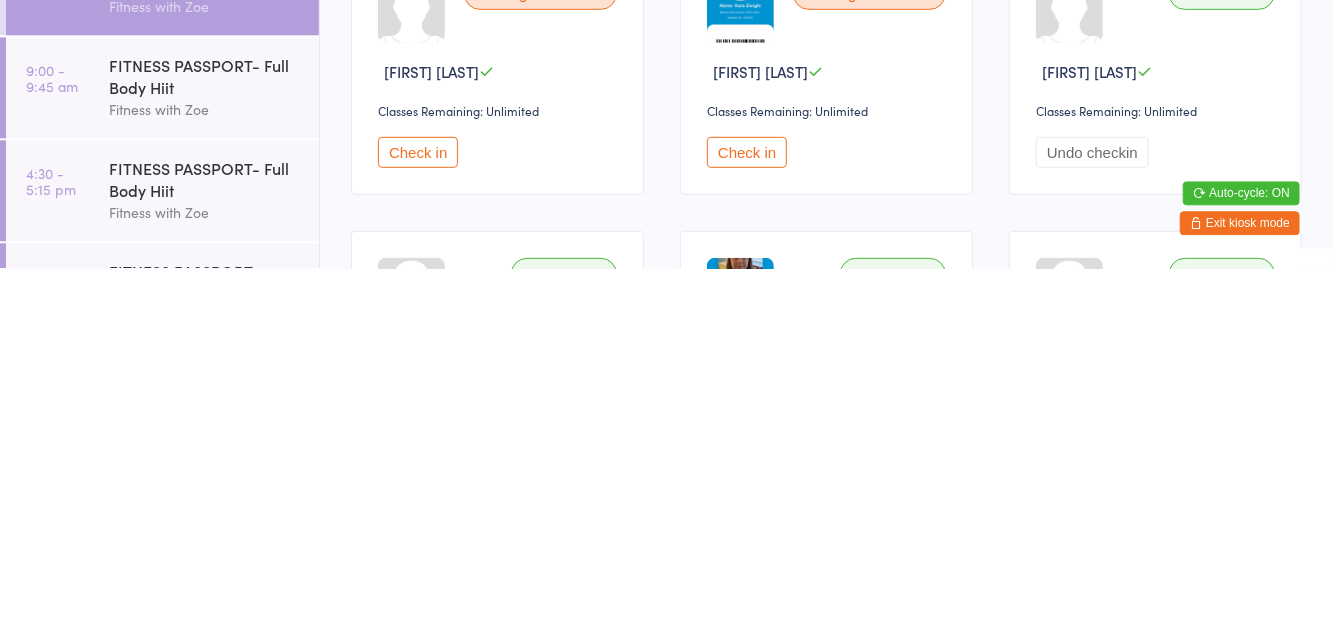 click on "Check in" at bounding box center [418, 503] 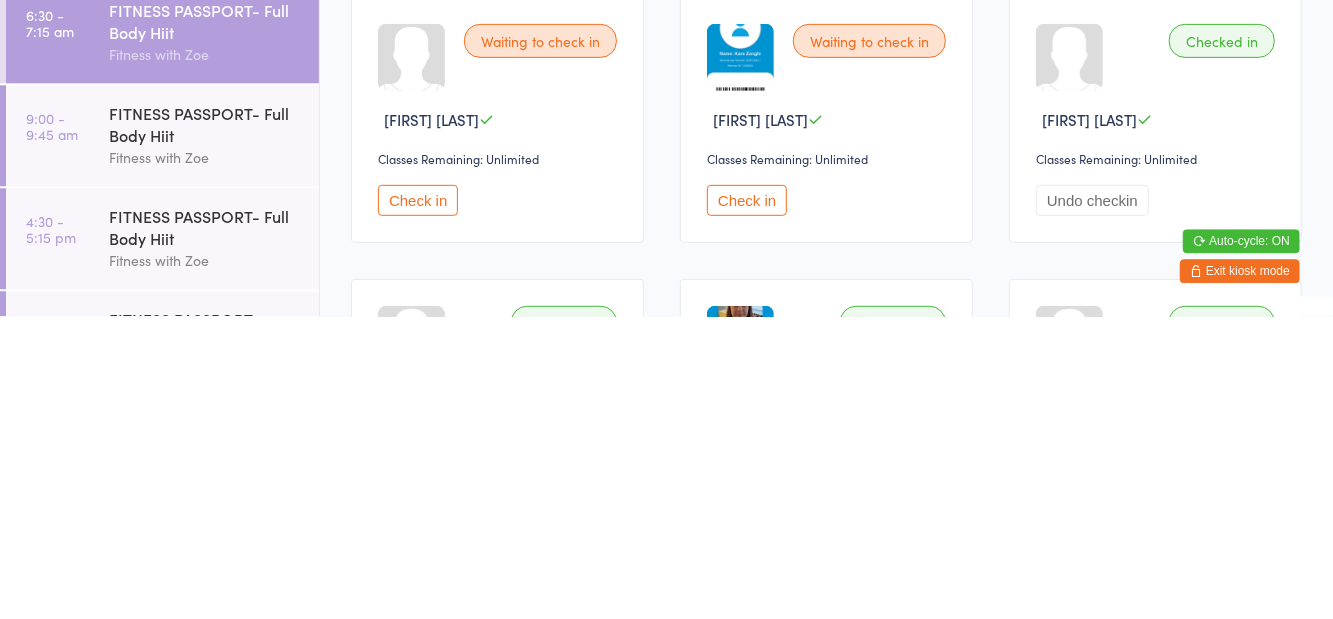 scroll, scrollTop: 220, scrollLeft: 0, axis: vertical 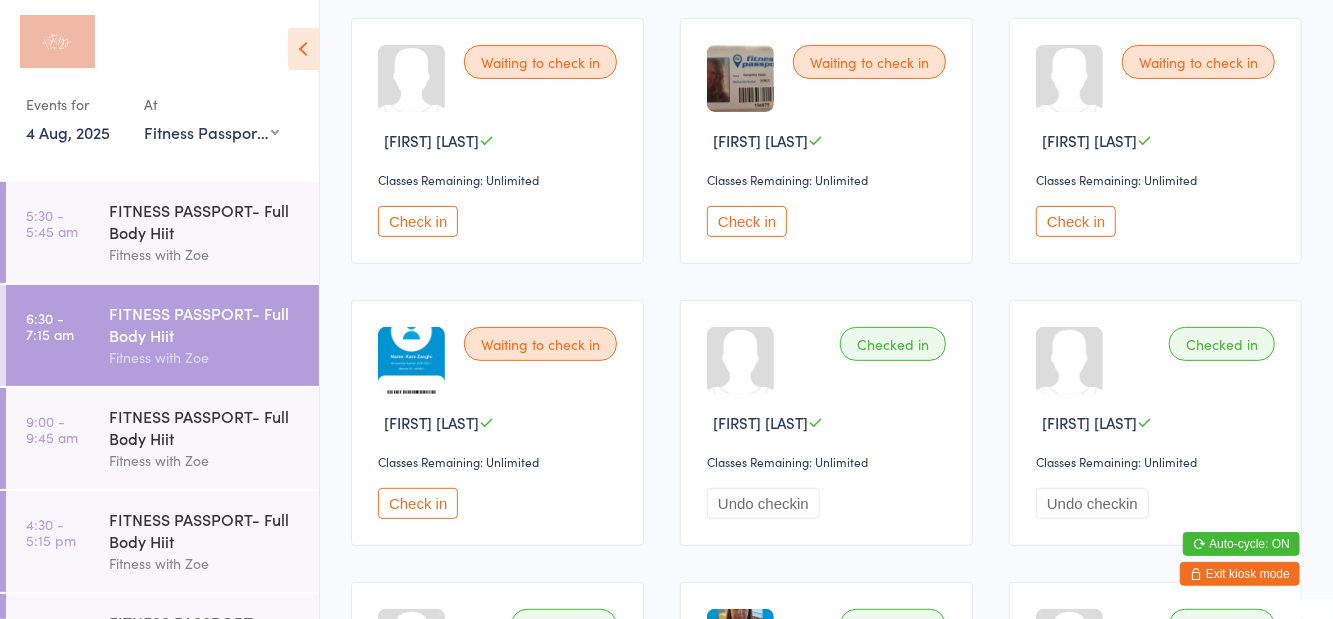 click on "Check in" at bounding box center (1076, 221) 